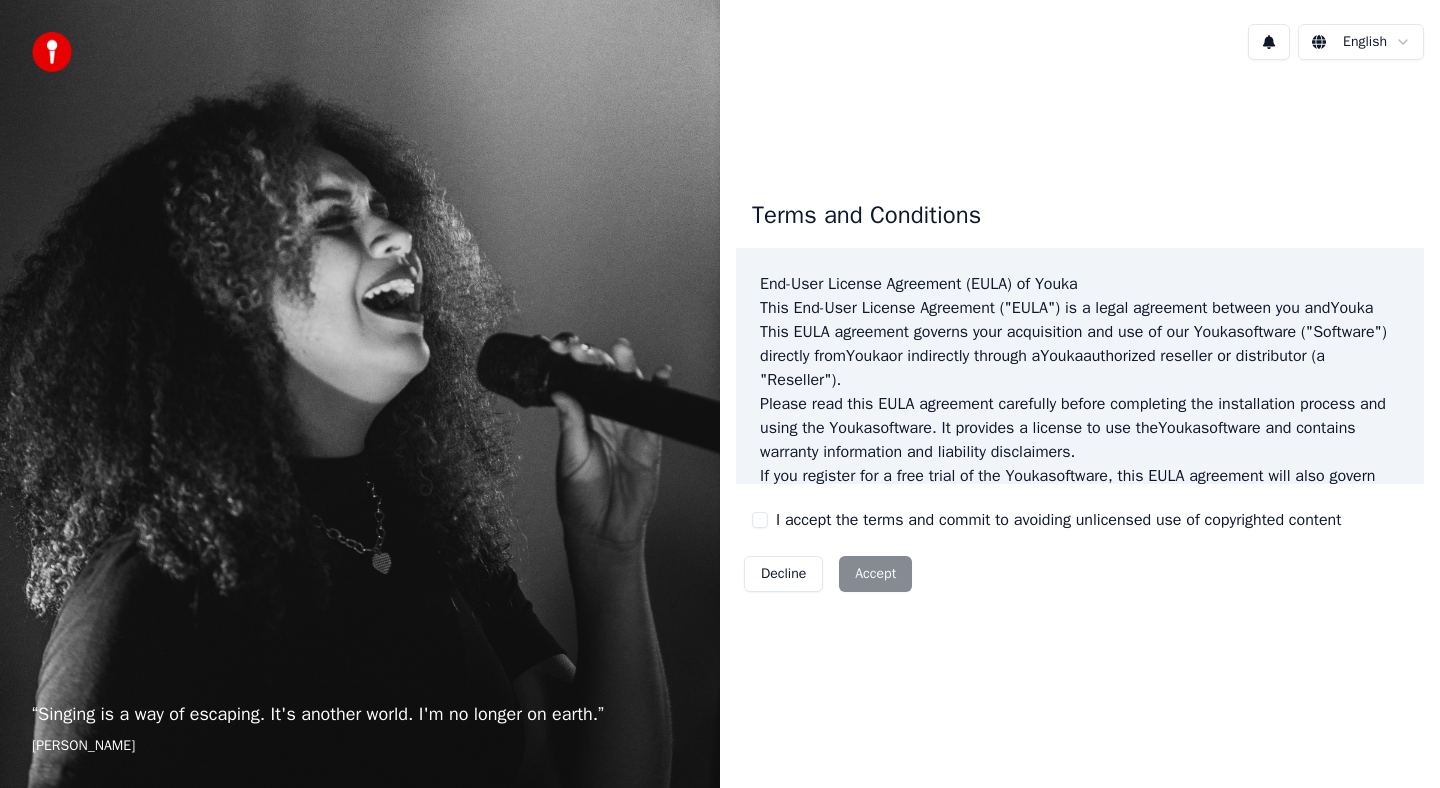 scroll, scrollTop: 0, scrollLeft: 0, axis: both 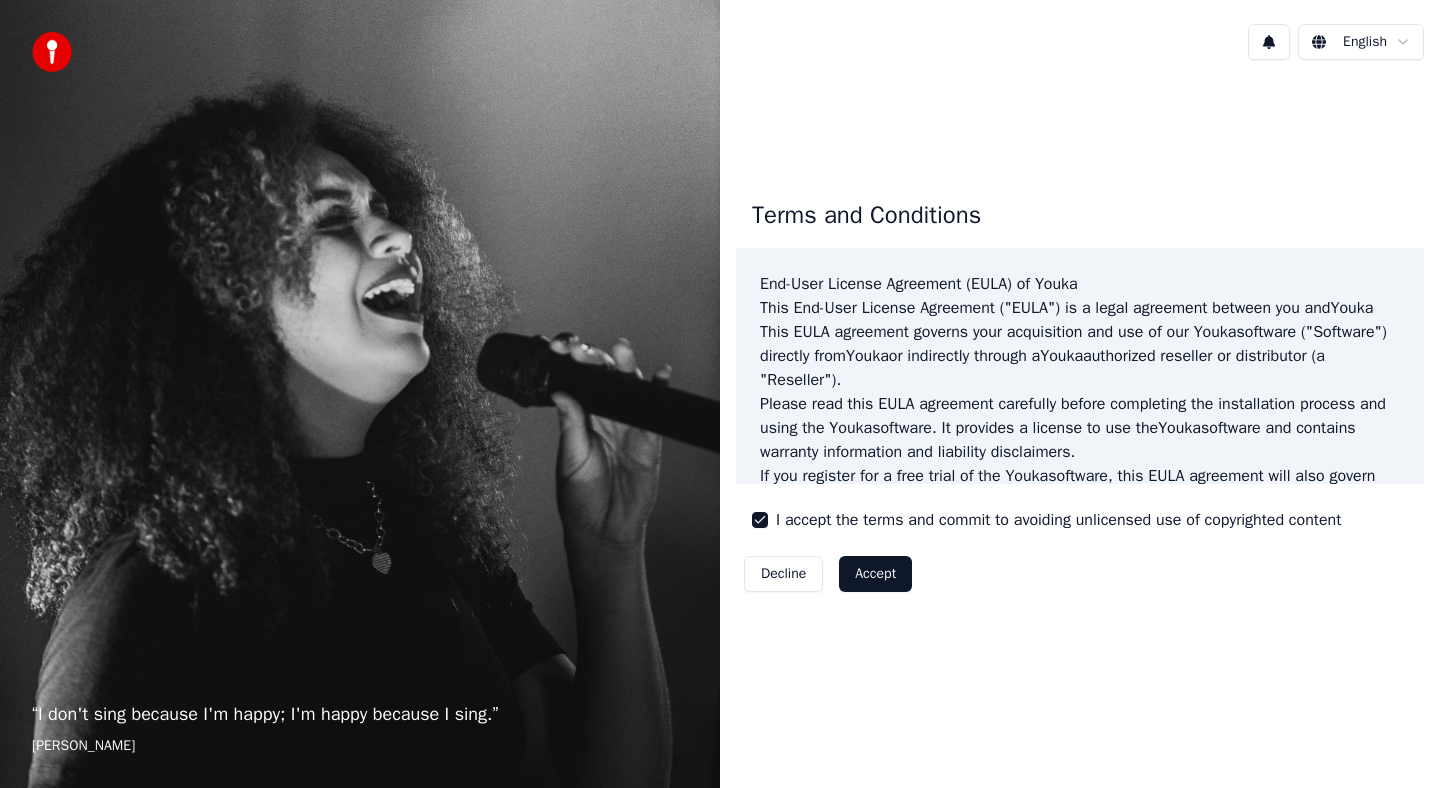 click on "Accept" at bounding box center [875, 574] 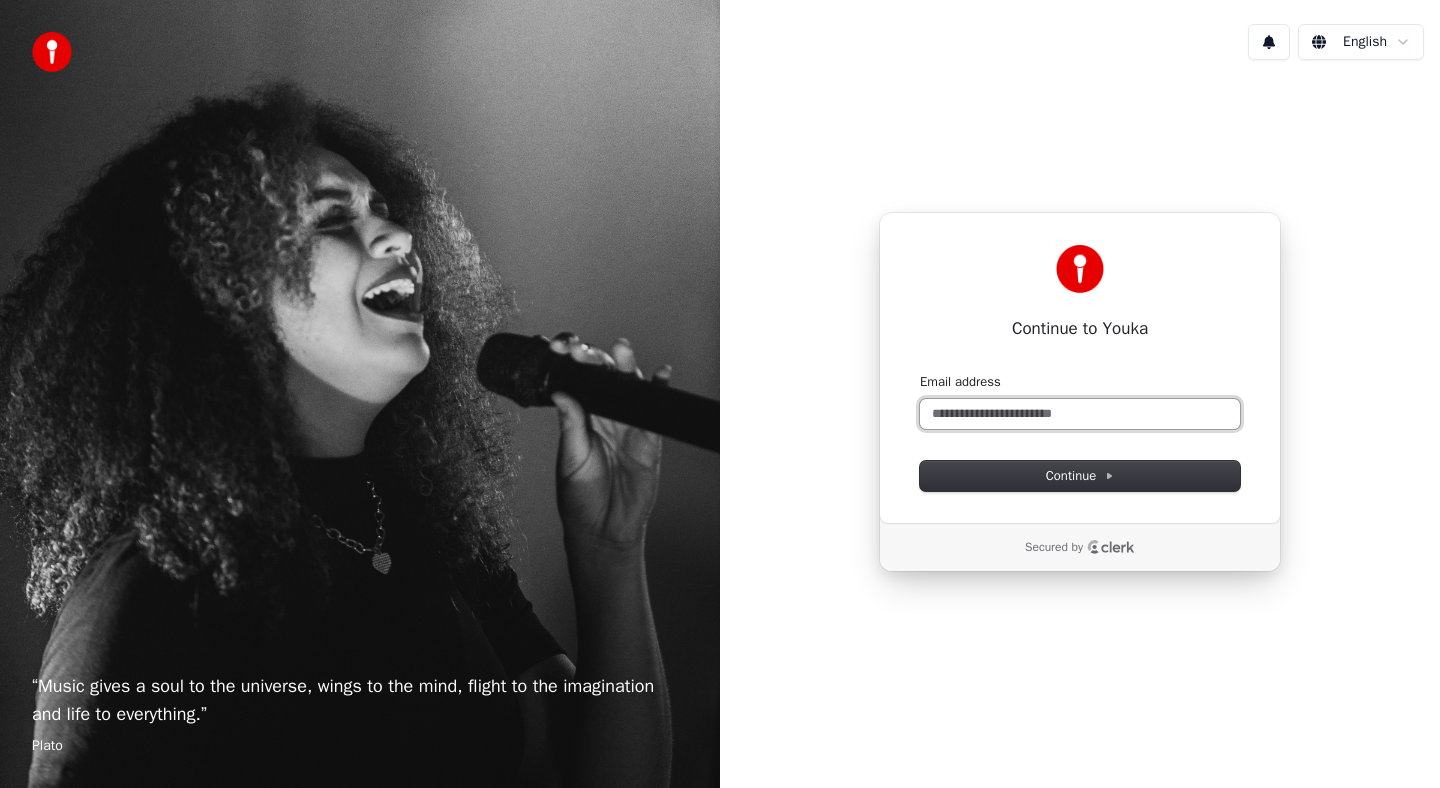 click on "Email address" at bounding box center (1080, 414) 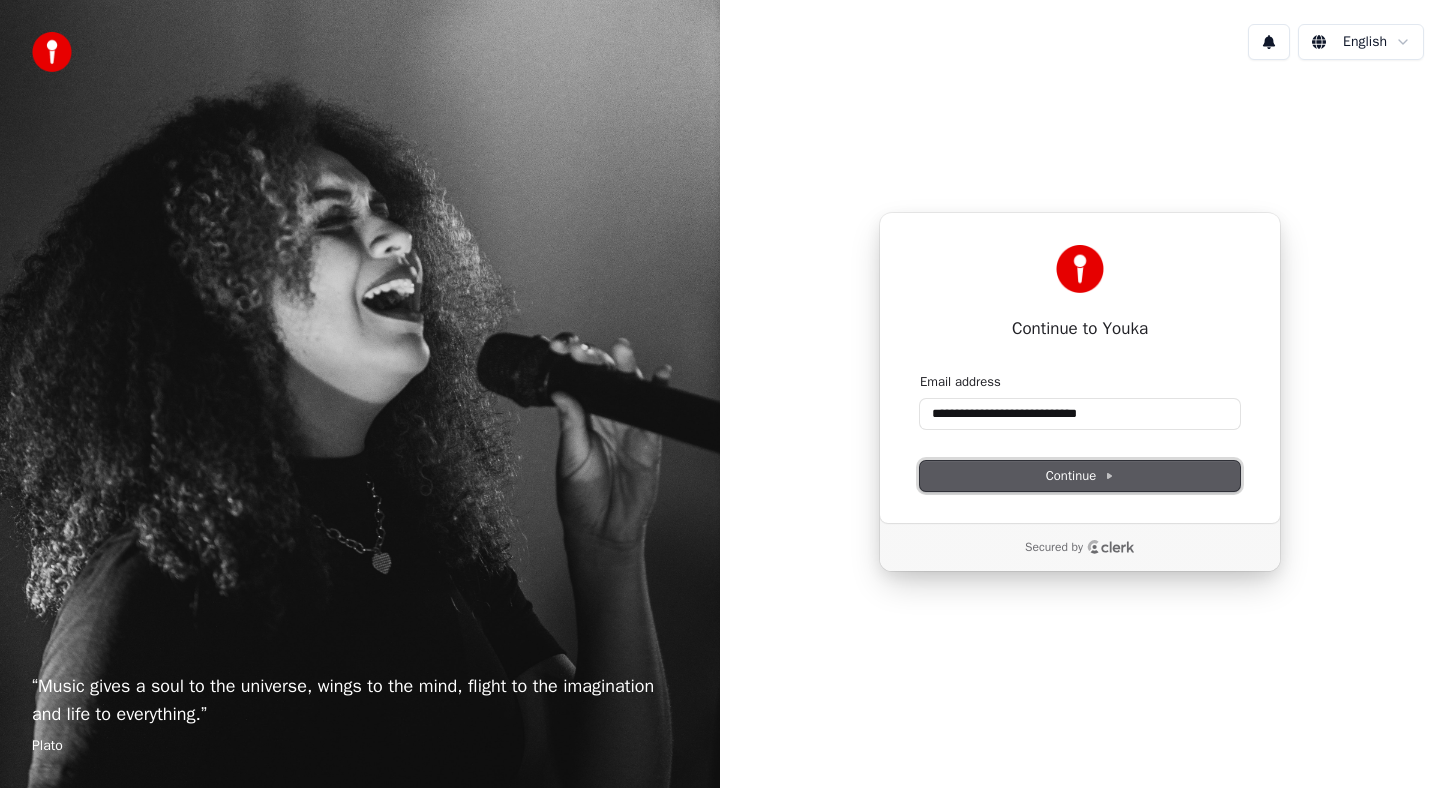 click on "Continue" at bounding box center (1080, 476) 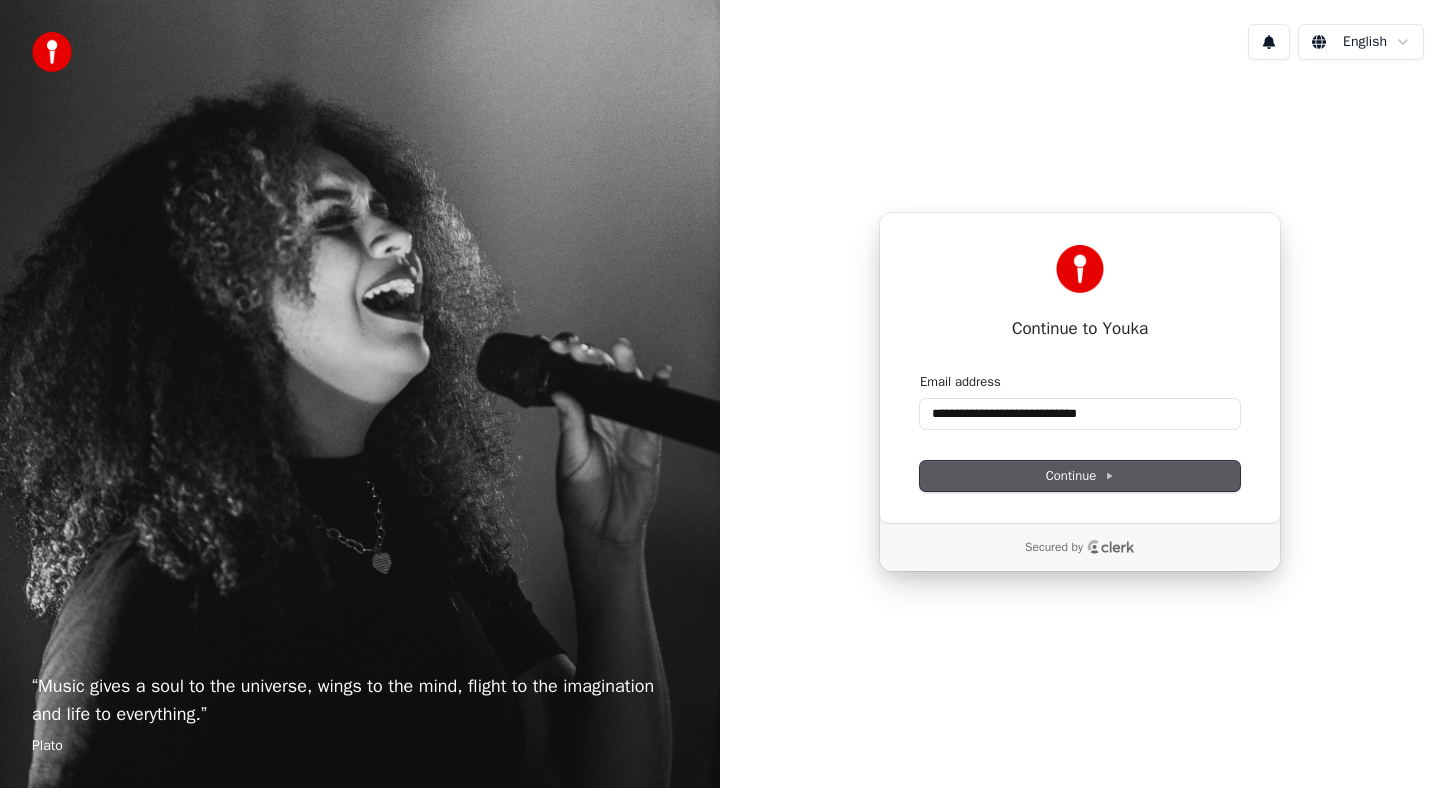 type on "**********" 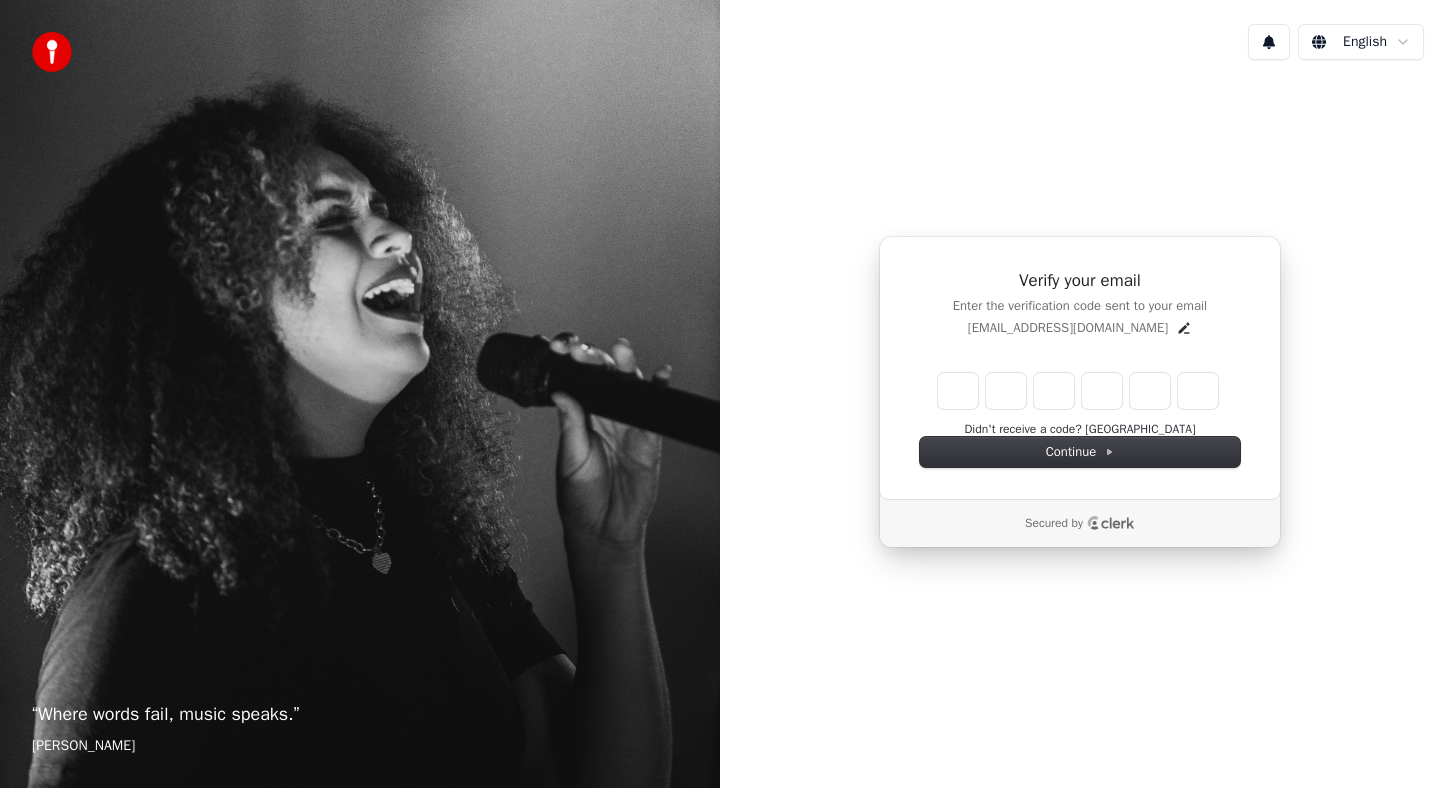 type on "*" 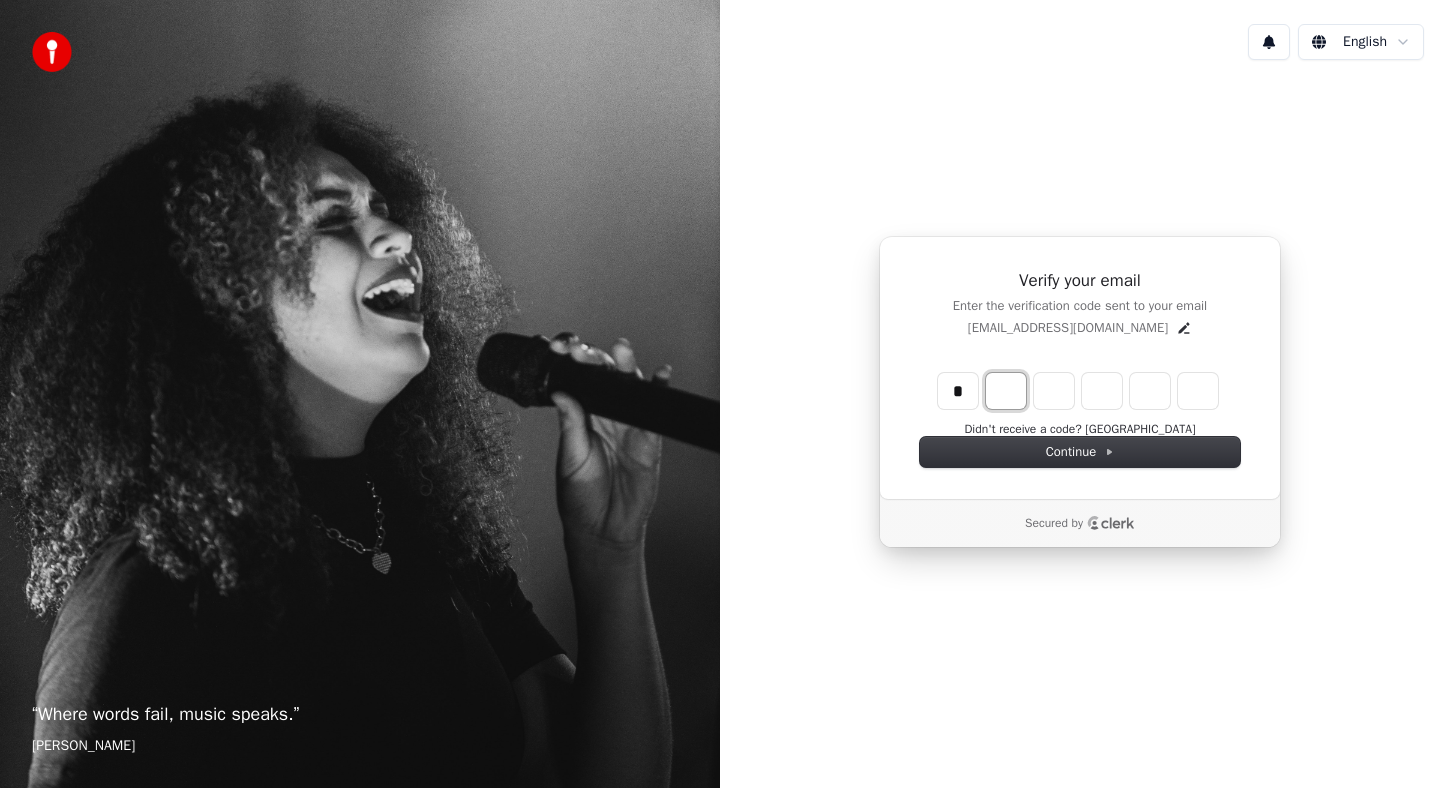 type on "*" 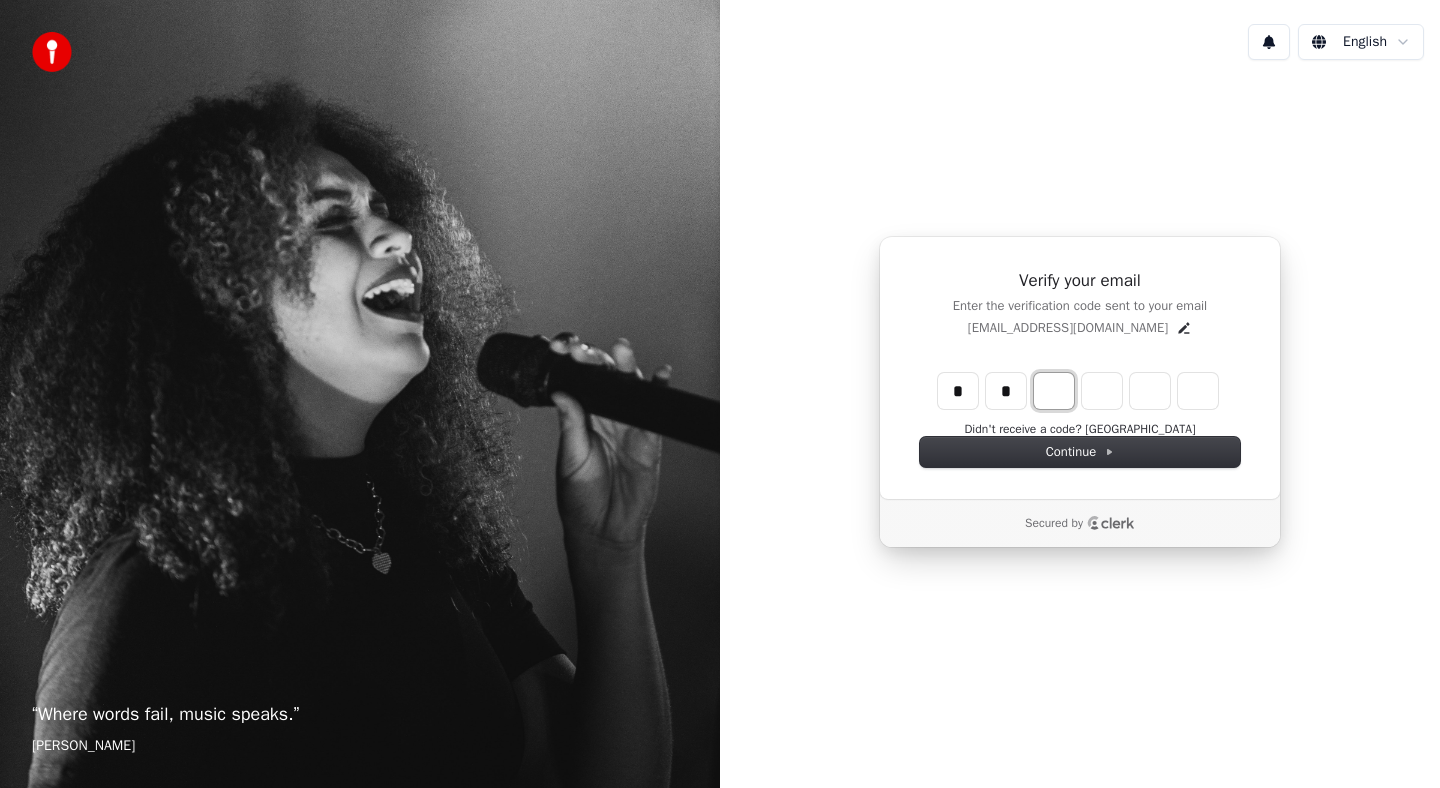 type on "**" 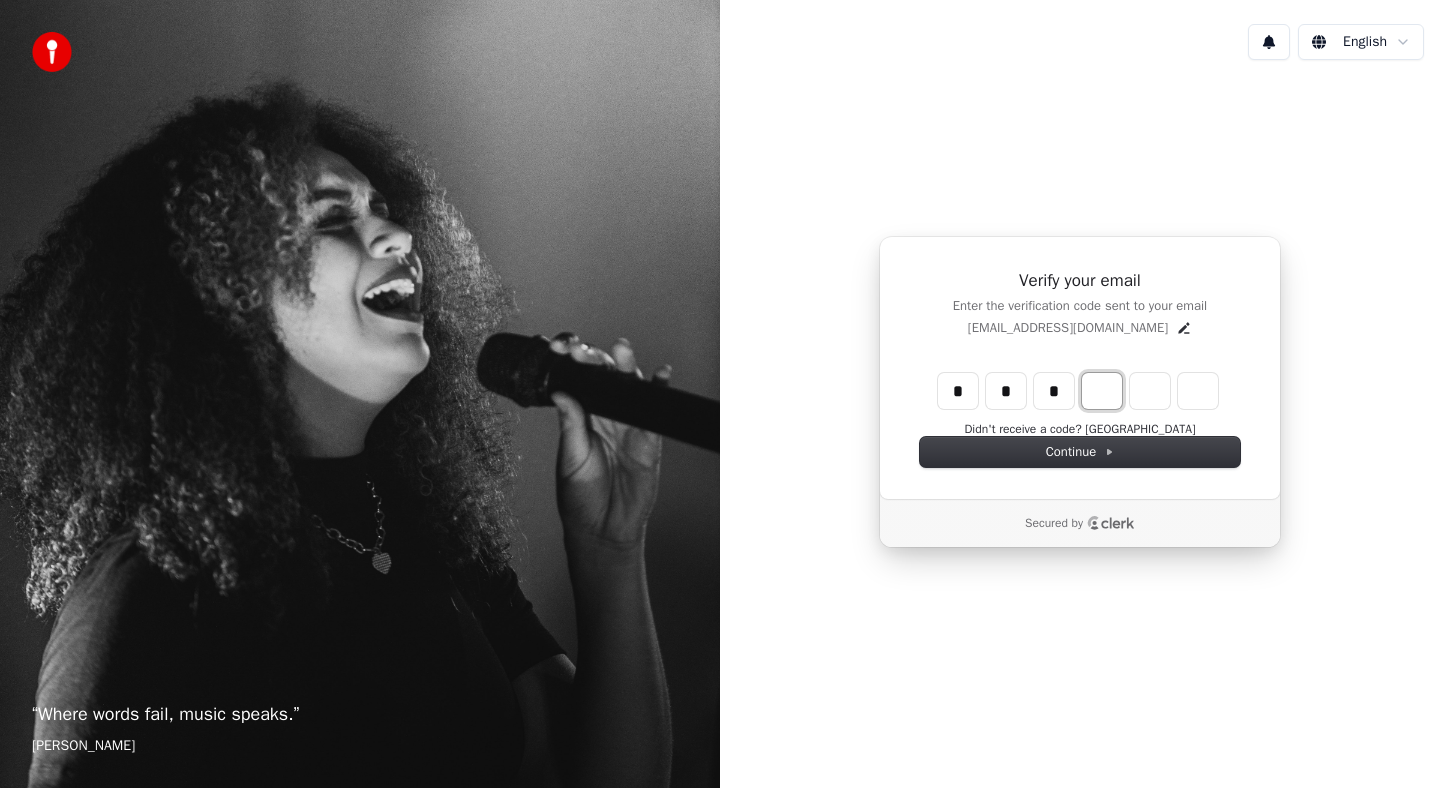 type on "***" 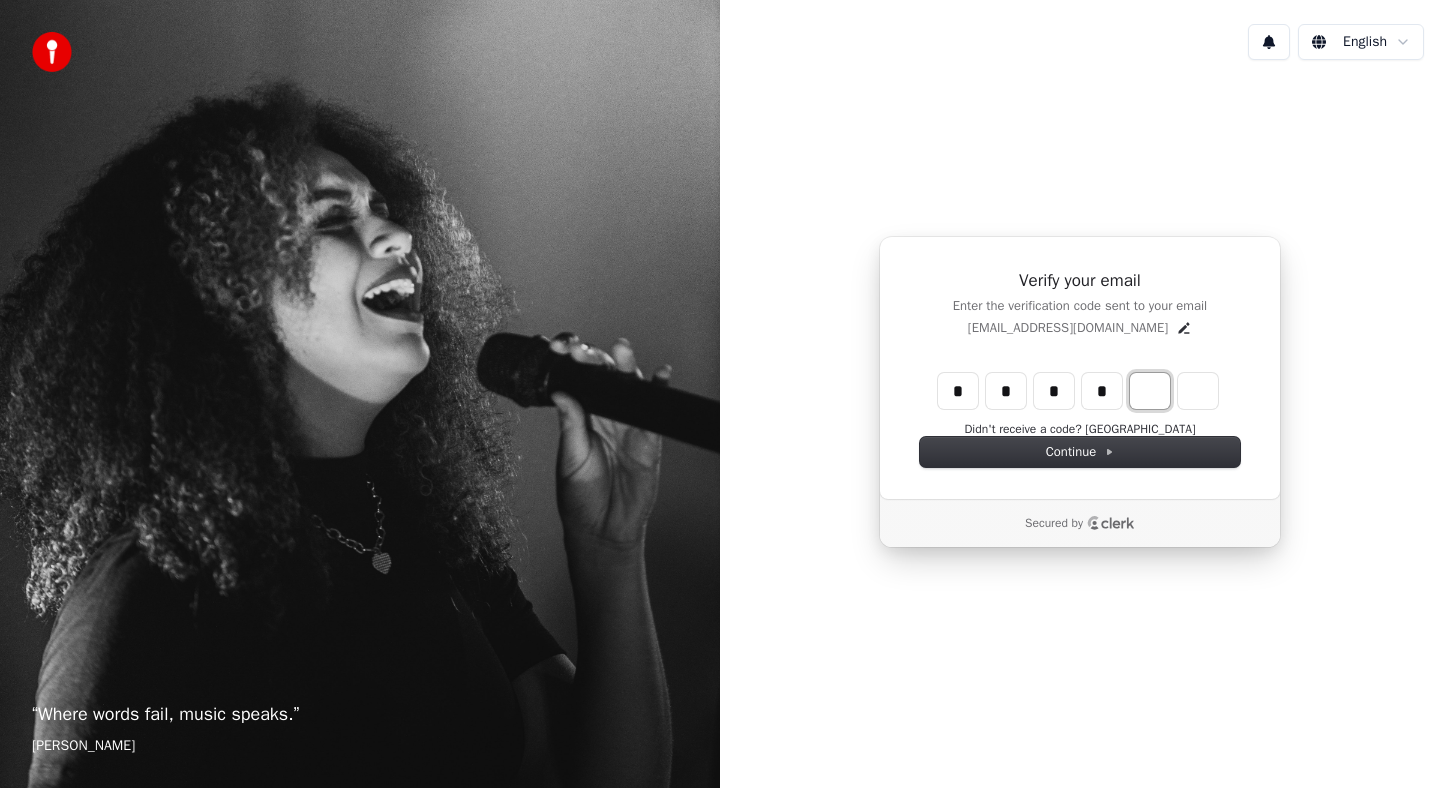 type on "****" 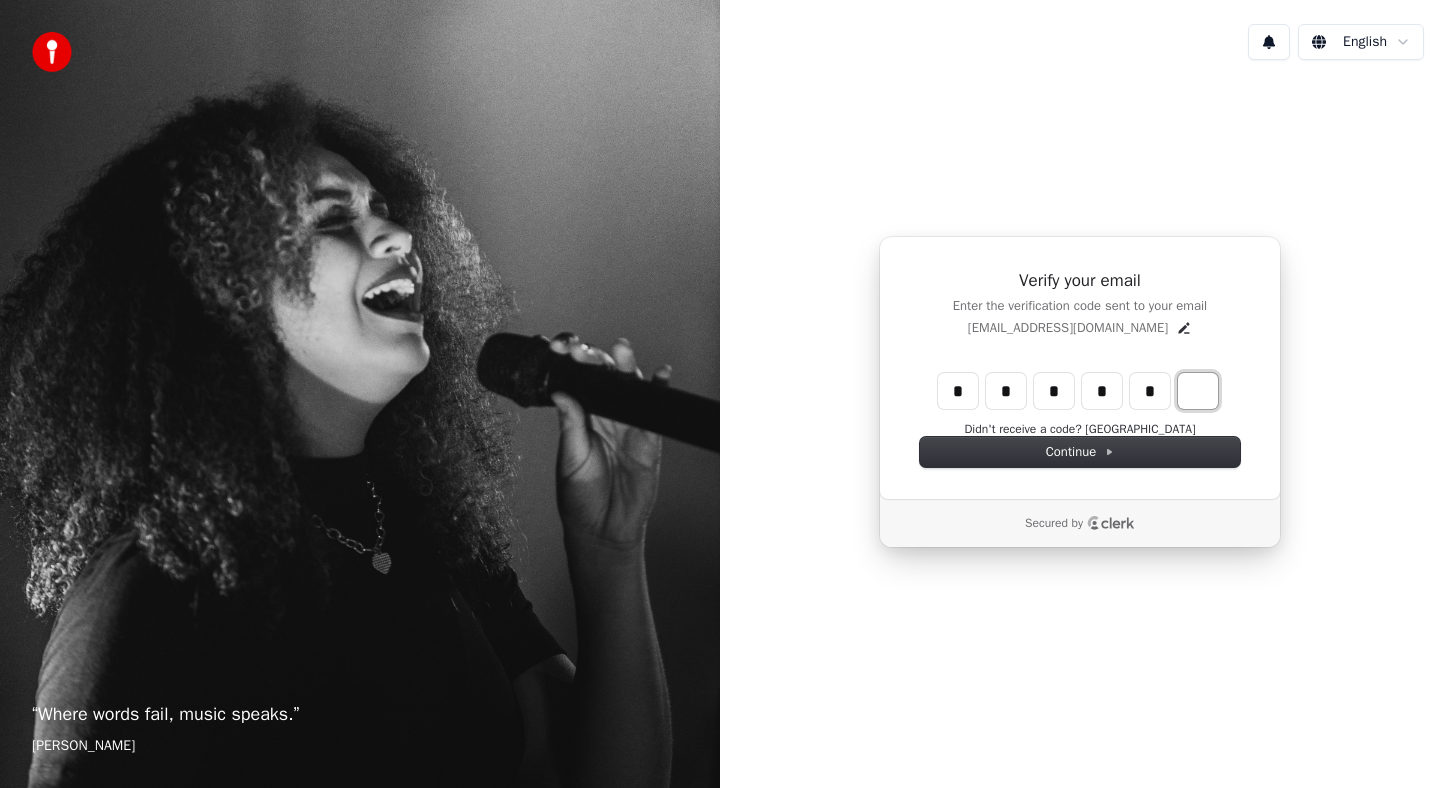 type on "*****" 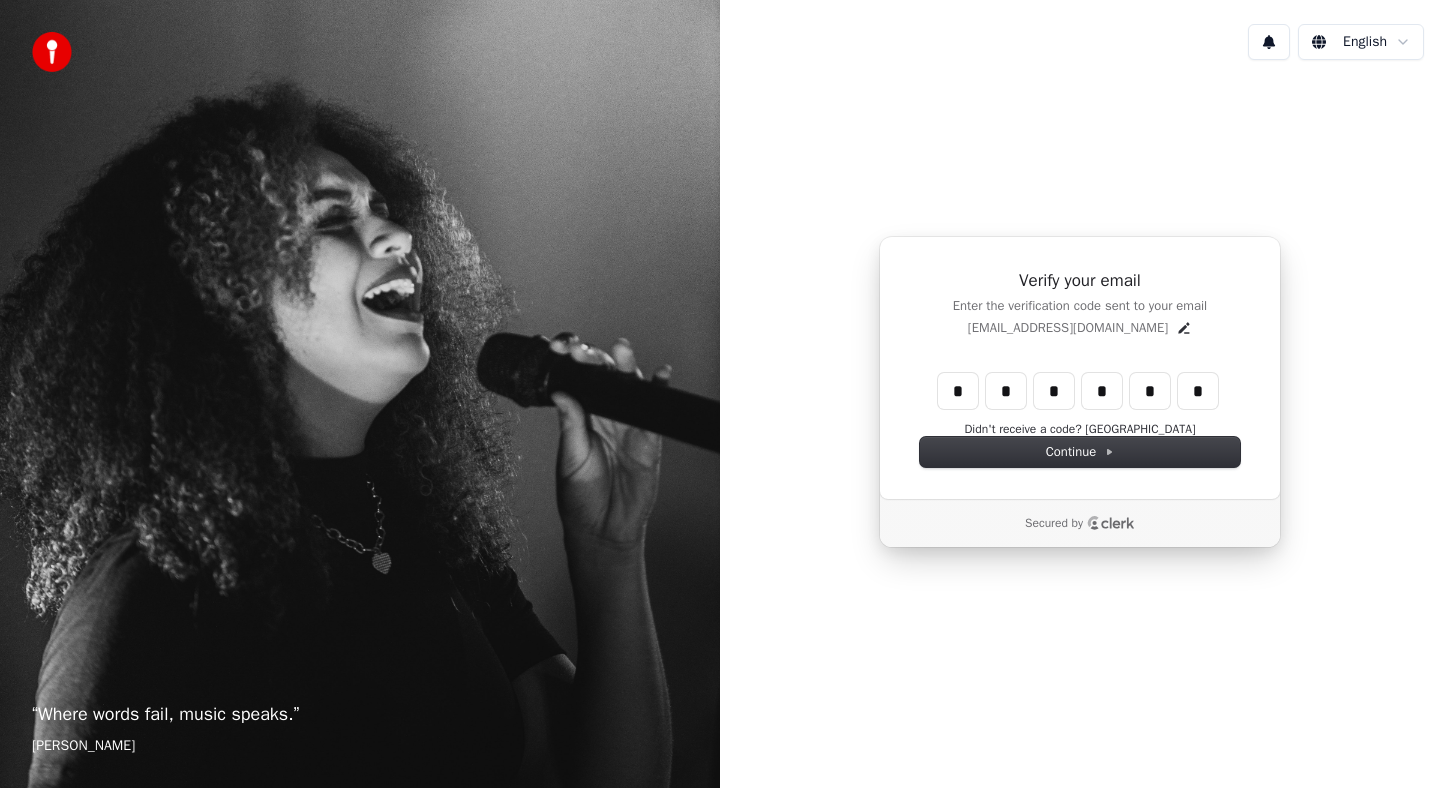 type on "******" 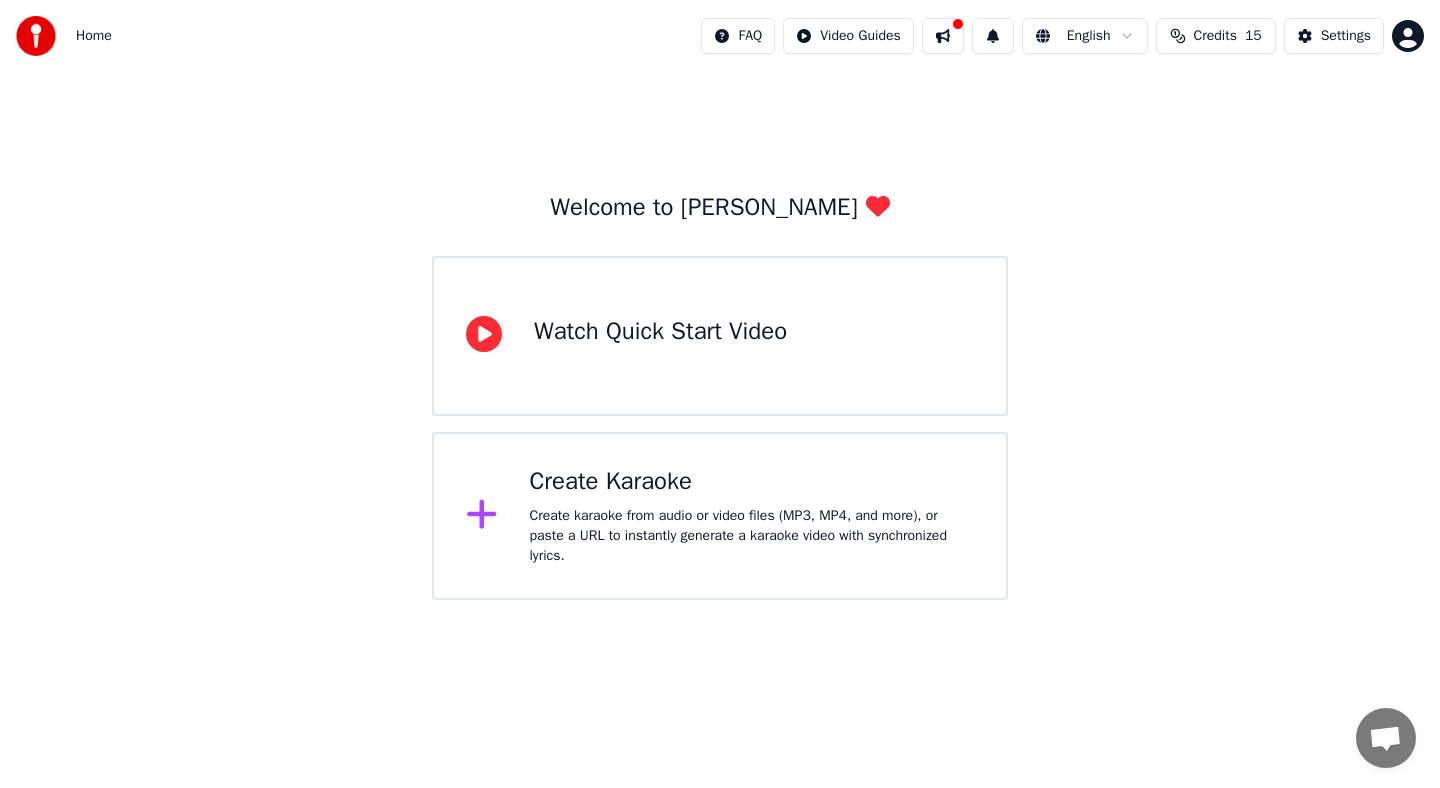 click on "Create Karaoke Create karaoke from audio or video files (MP3, MP4, and more), or paste a URL to instantly generate a karaoke video with synchronized lyrics." at bounding box center (752, 516) 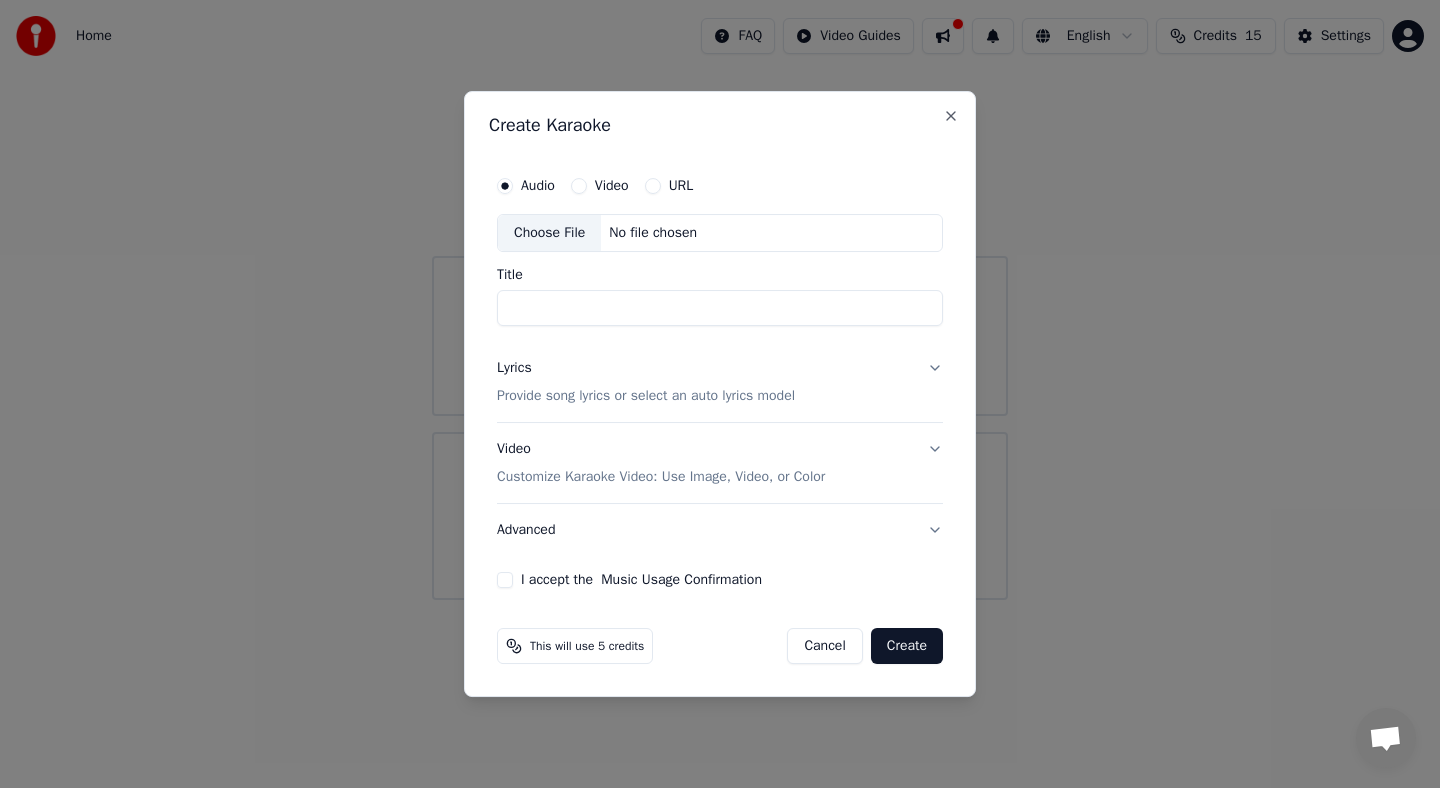 click on "URL" at bounding box center (669, 186) 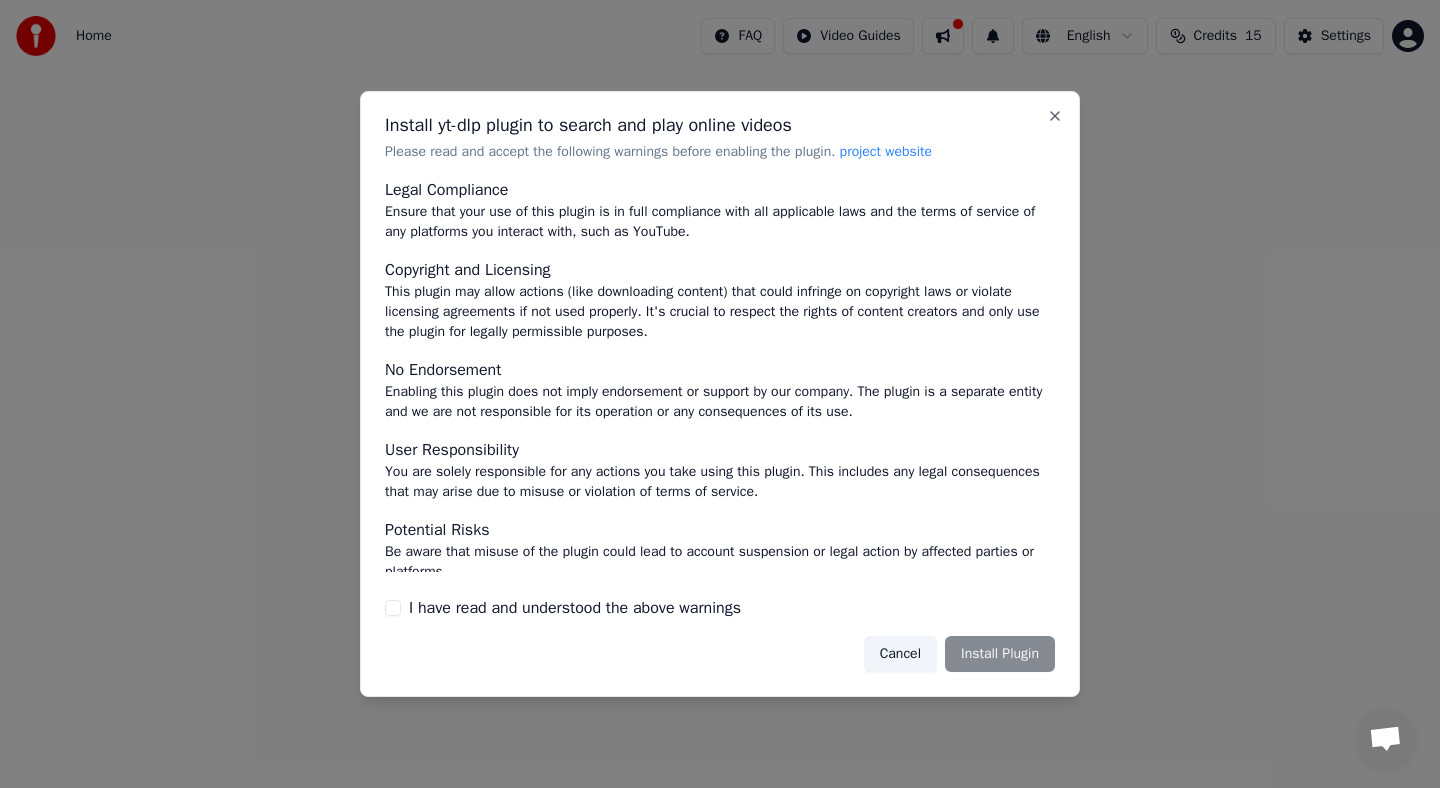 click on "Cancel Install Plugin" at bounding box center [959, 654] 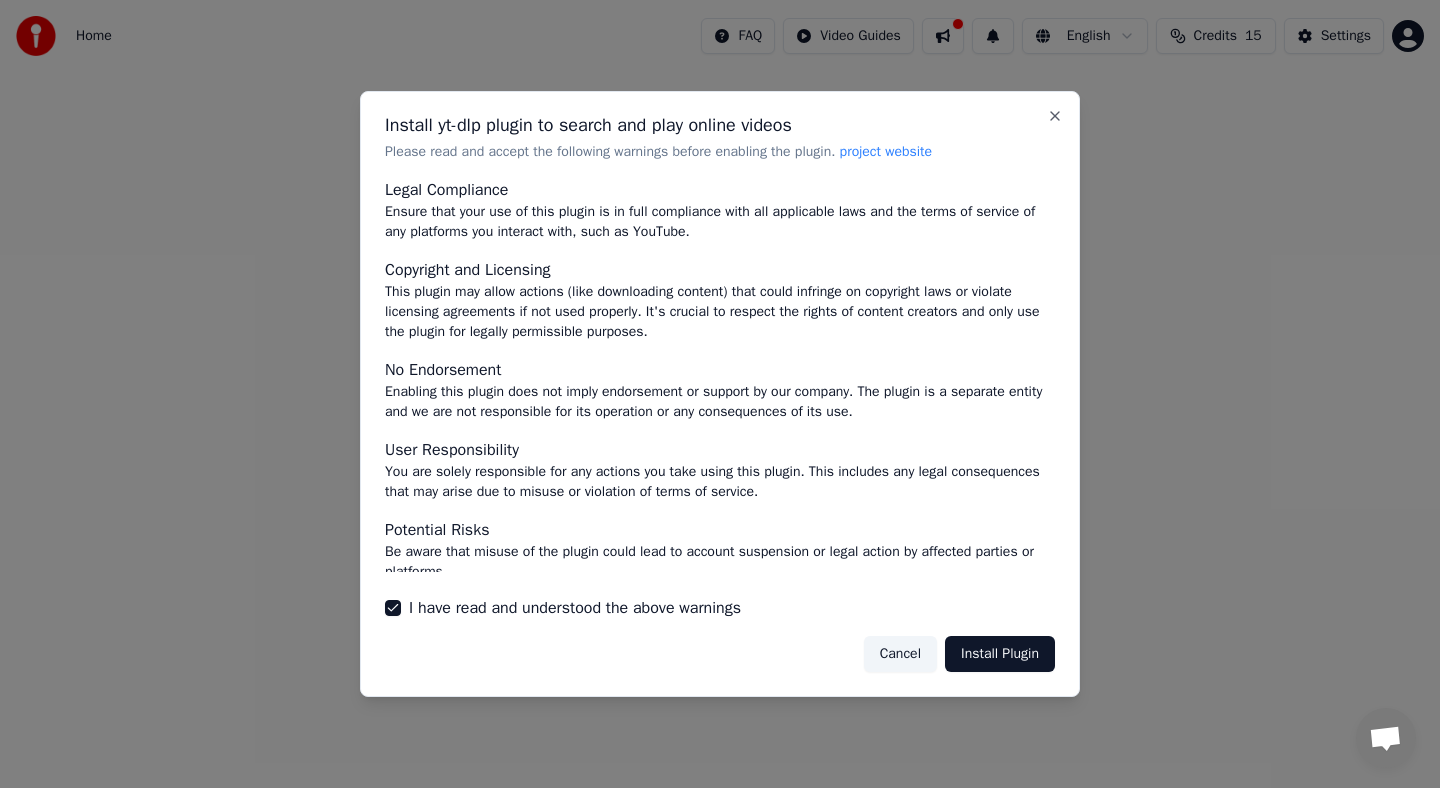 click on "Install Plugin" at bounding box center (1000, 654) 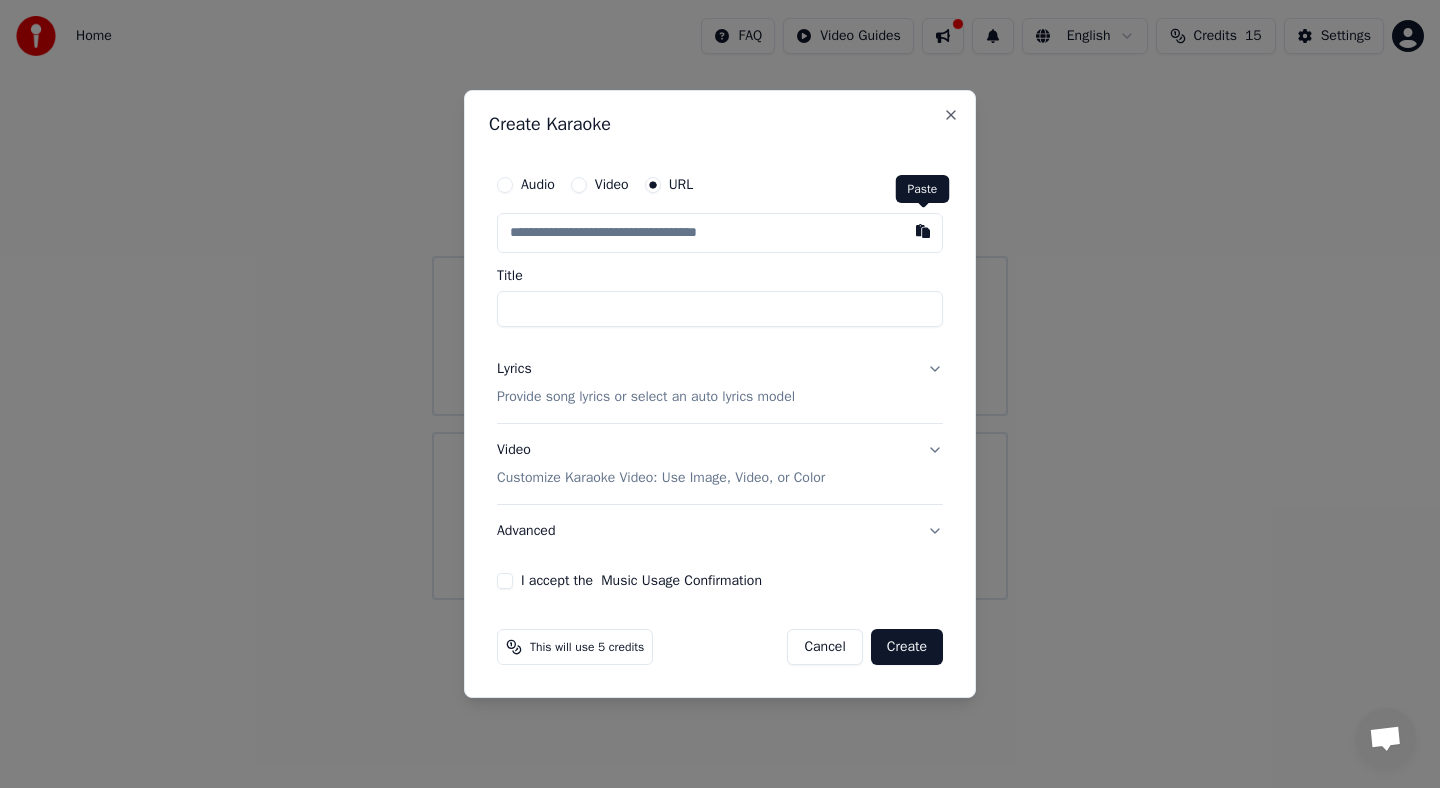 click at bounding box center [923, 231] 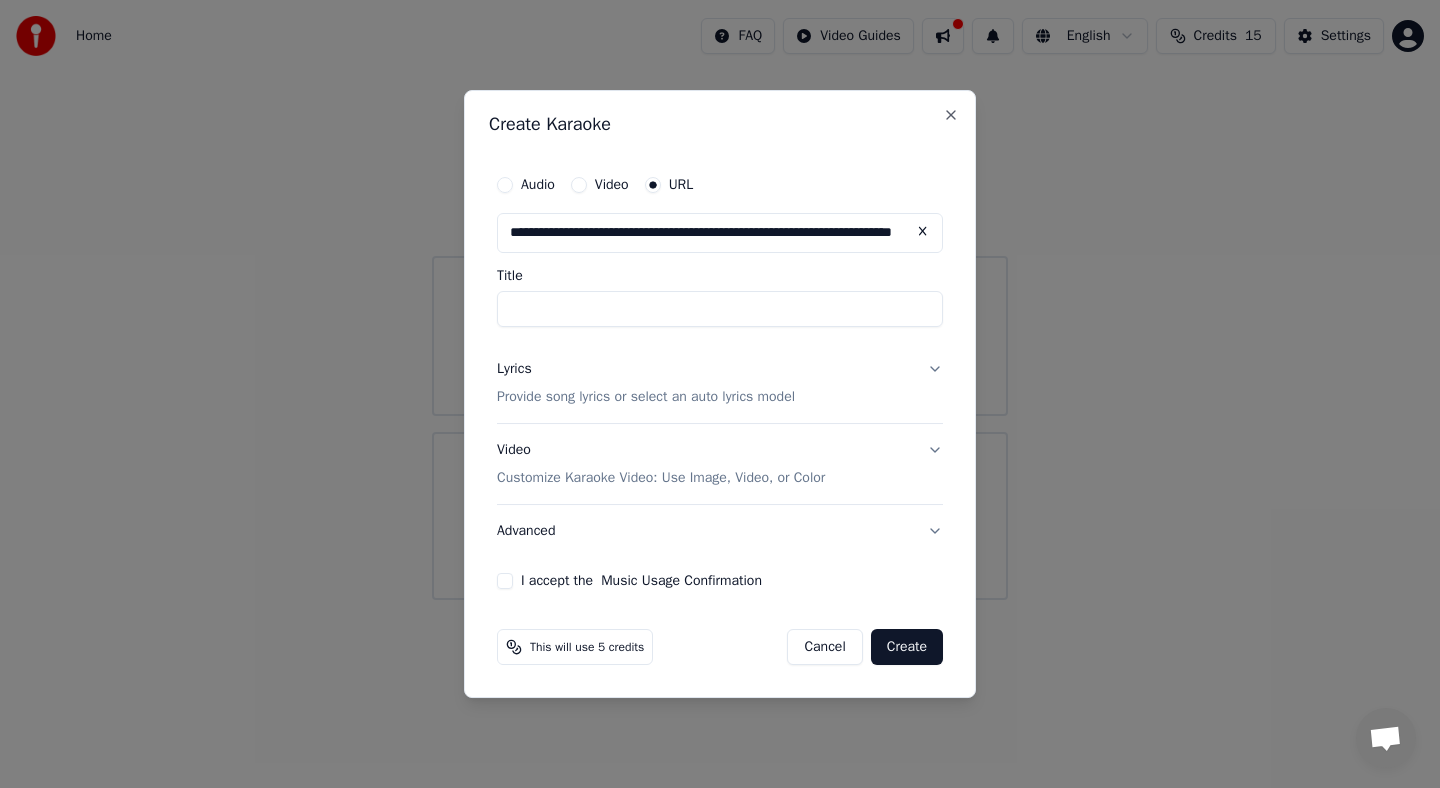 click on "Title" at bounding box center (720, 309) 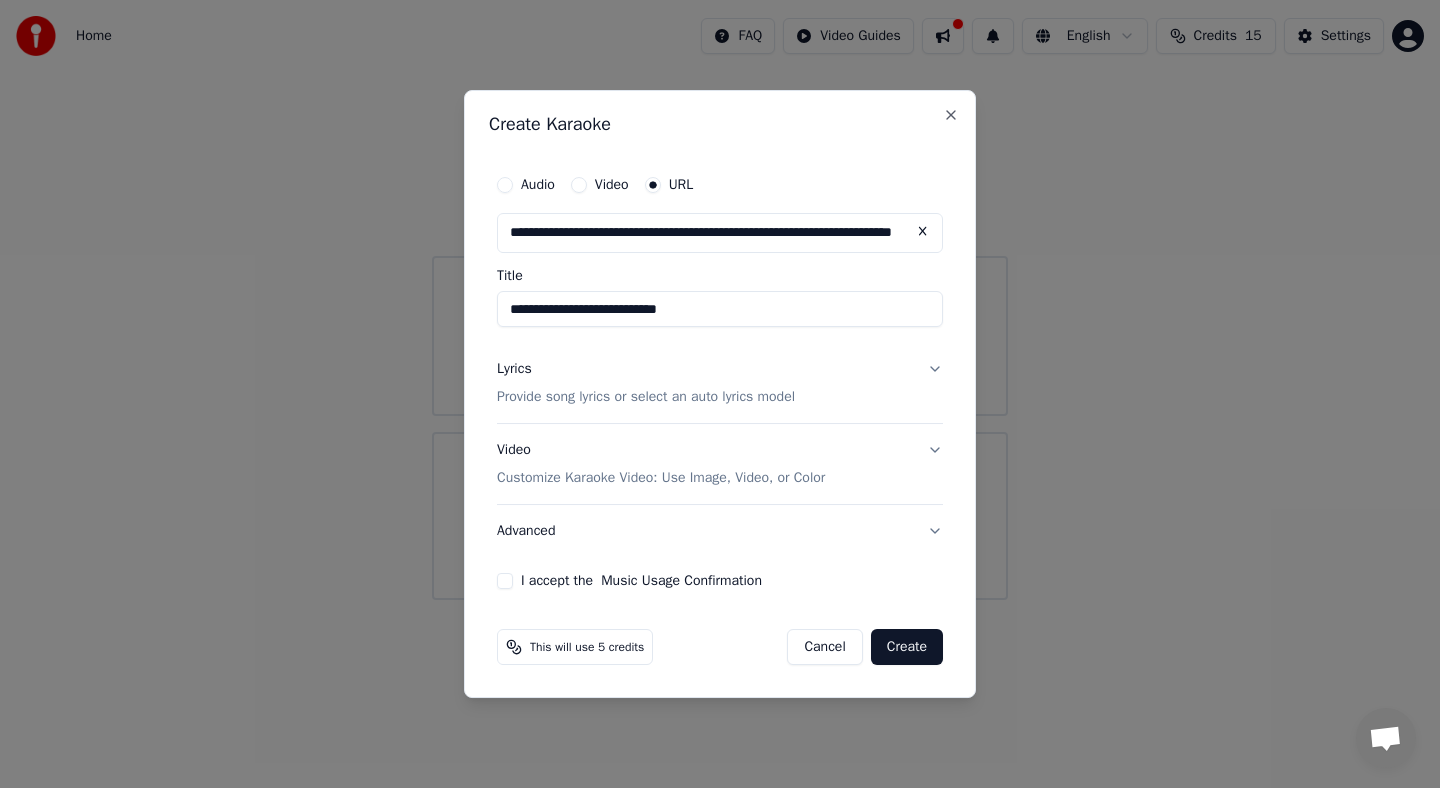 type on "**********" 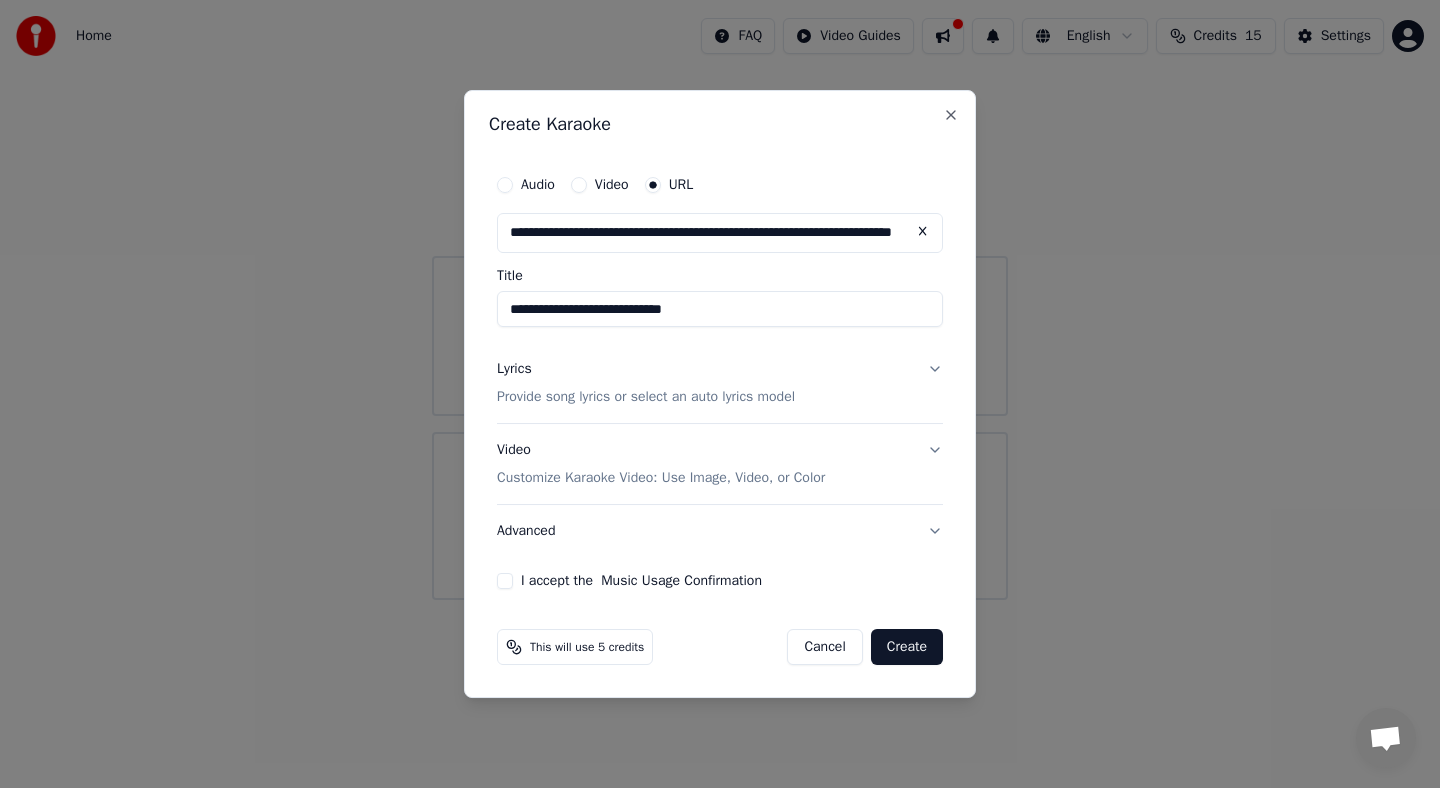 click on "Lyrics Provide song lyrics or select an auto lyrics model" at bounding box center [720, 383] 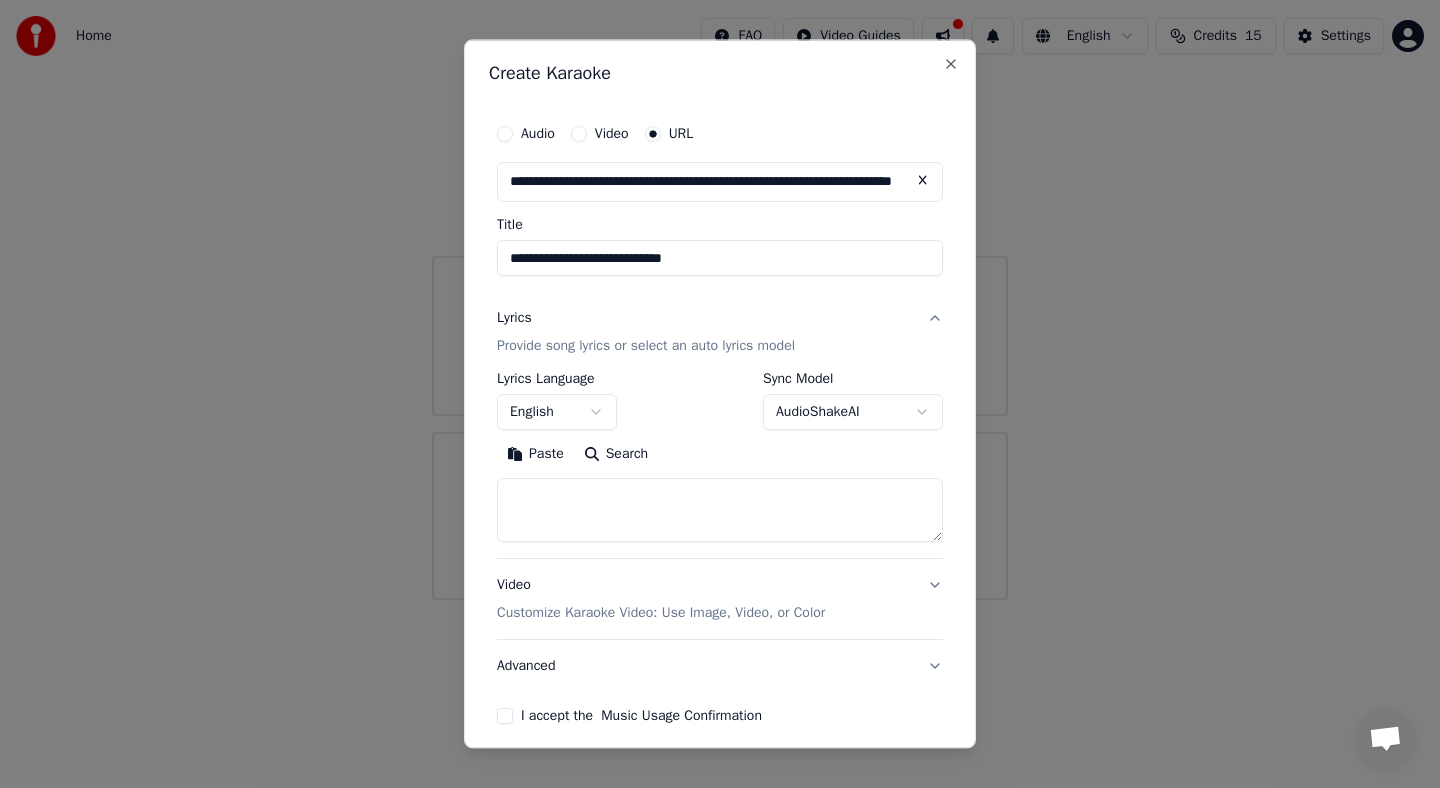click on "Lyrics Provide song lyrics or select an auto lyrics model" at bounding box center (720, 332) 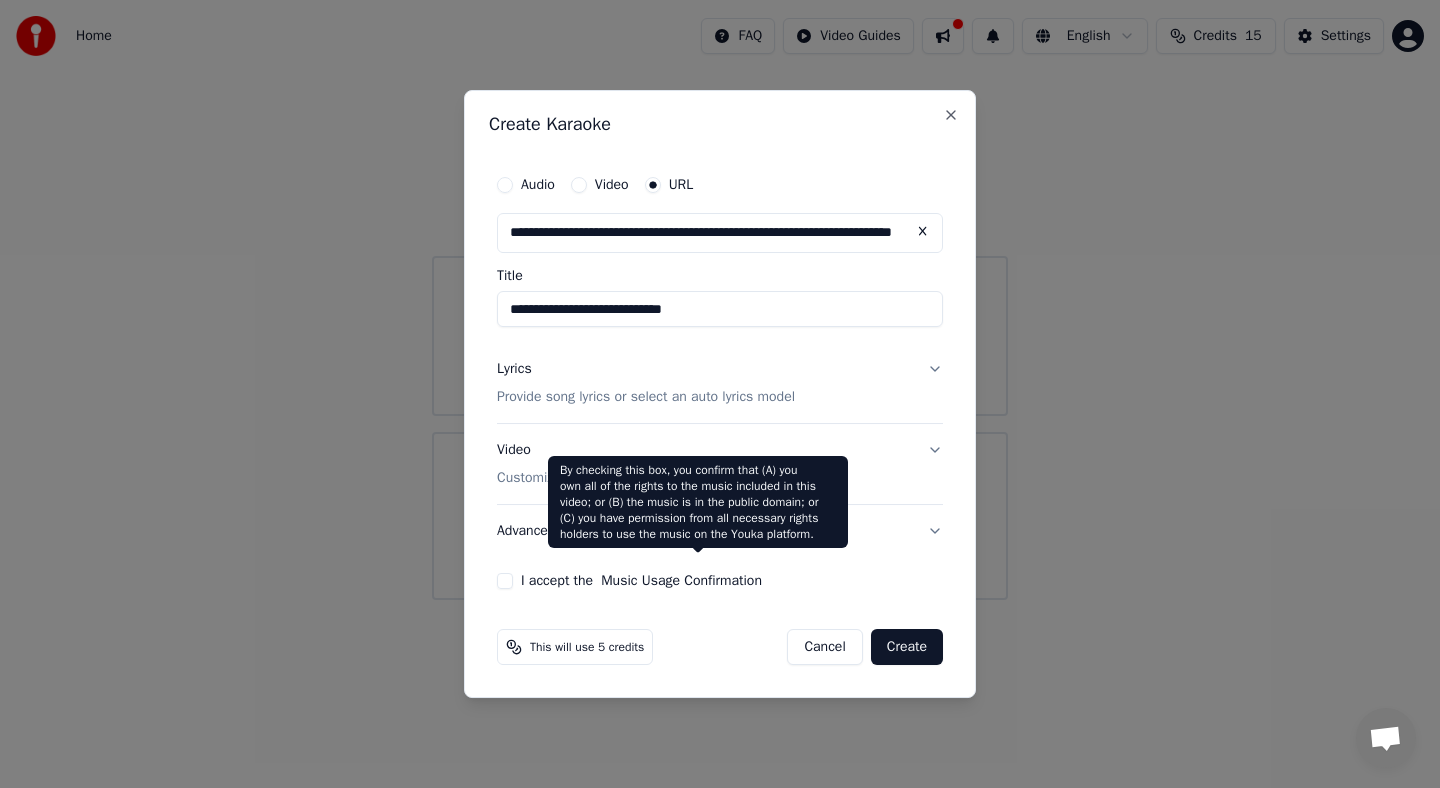 click on "Music Usage Confirmation" at bounding box center [681, 581] 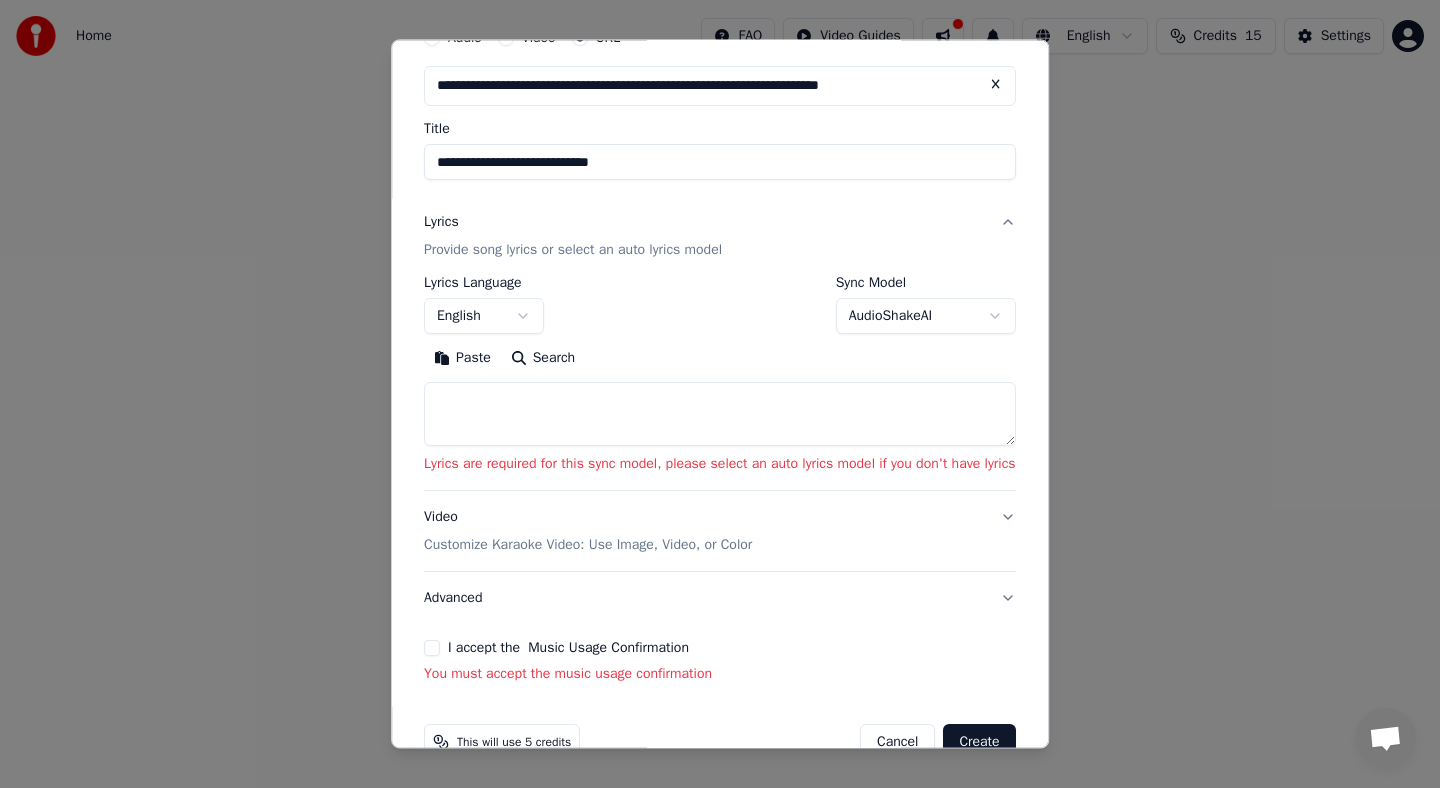 scroll, scrollTop: 141, scrollLeft: 0, axis: vertical 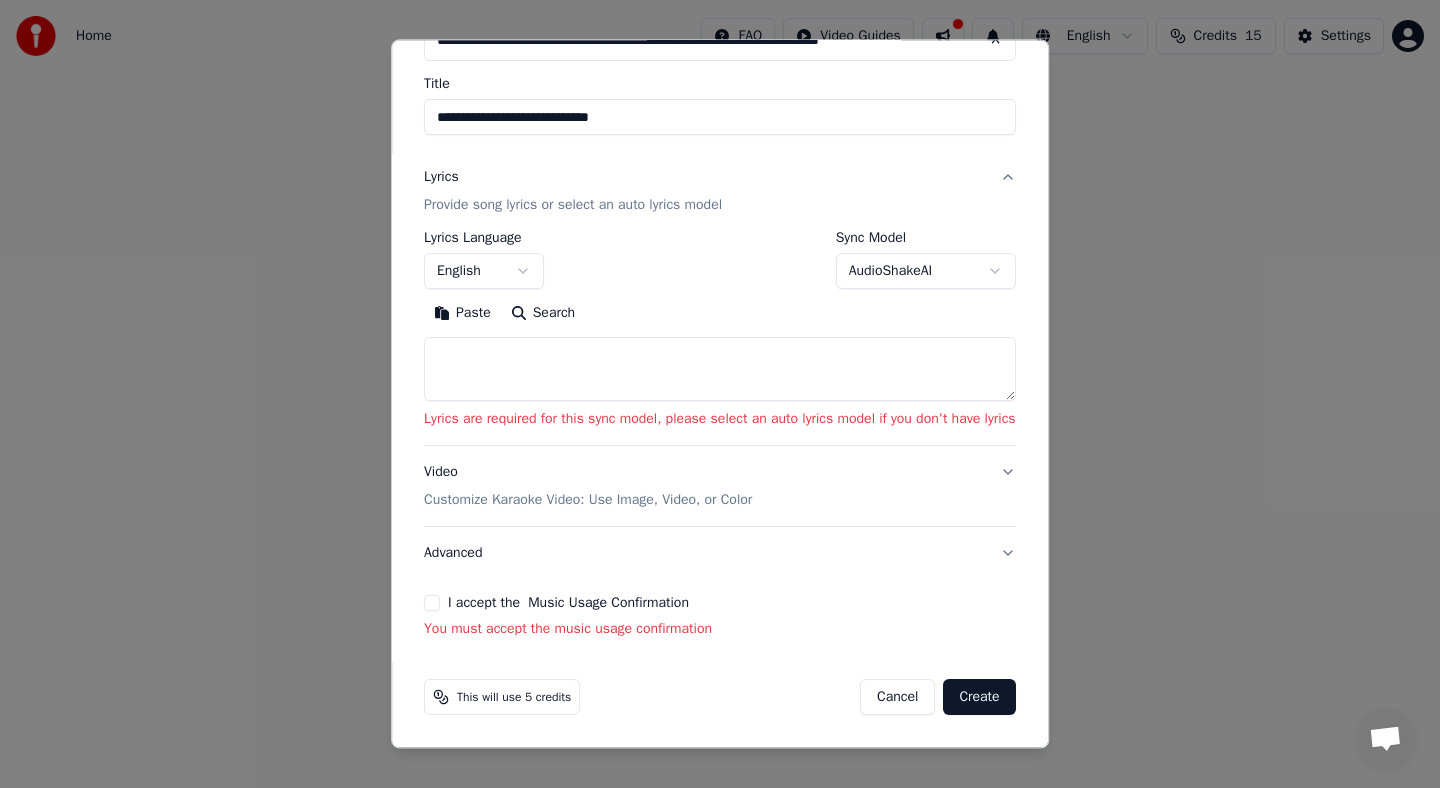 click at bounding box center [720, 369] 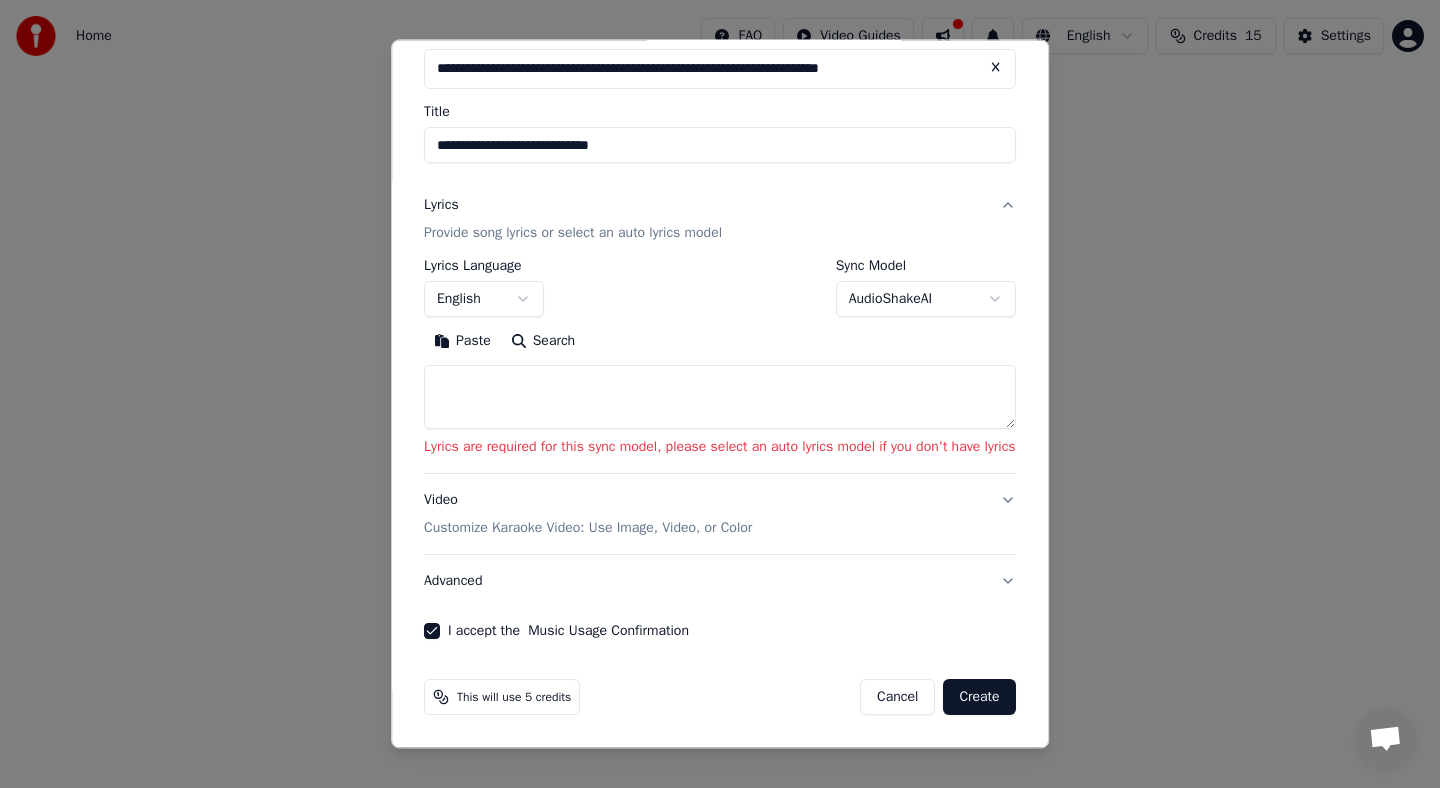 click on "Create" at bounding box center [980, 697] 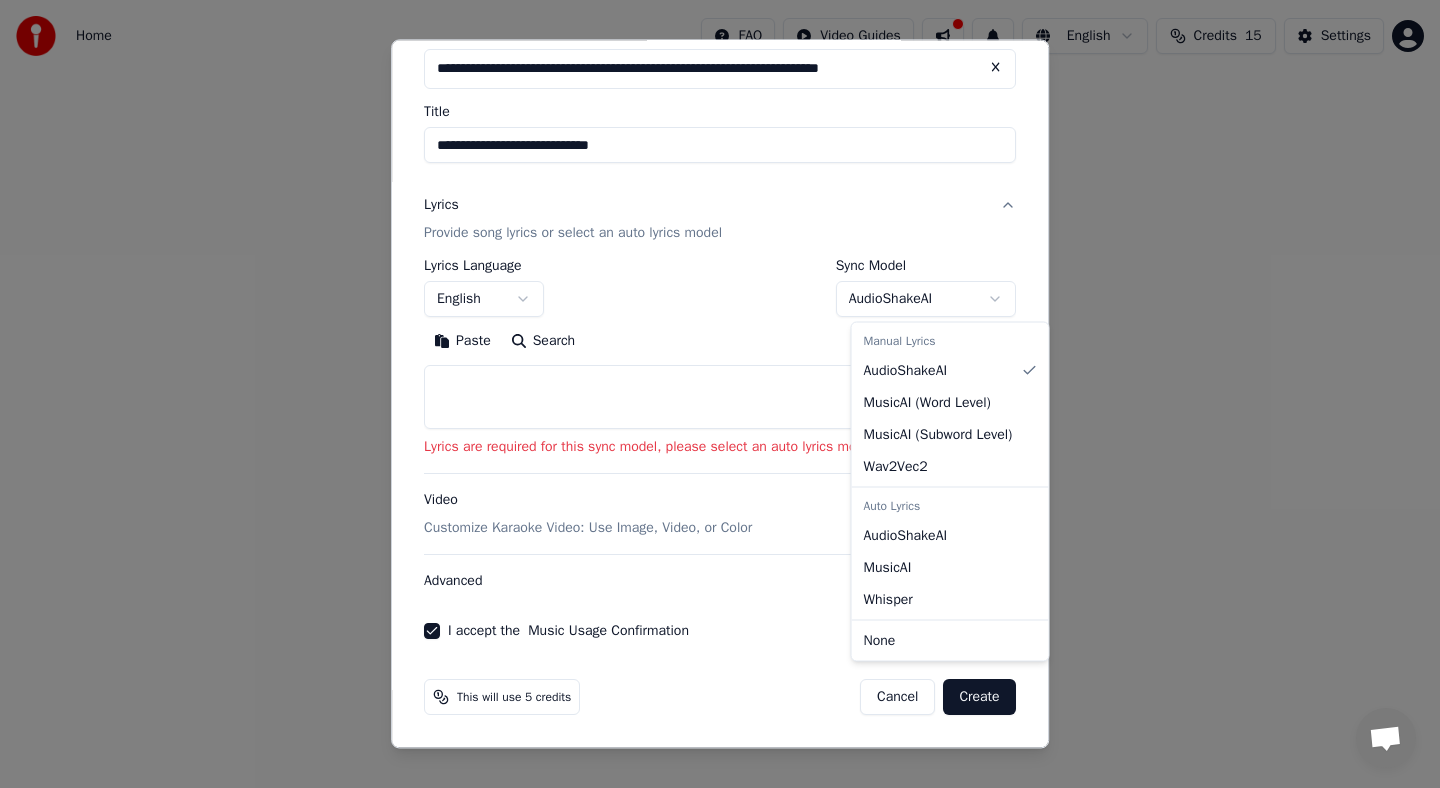 select on "**********" 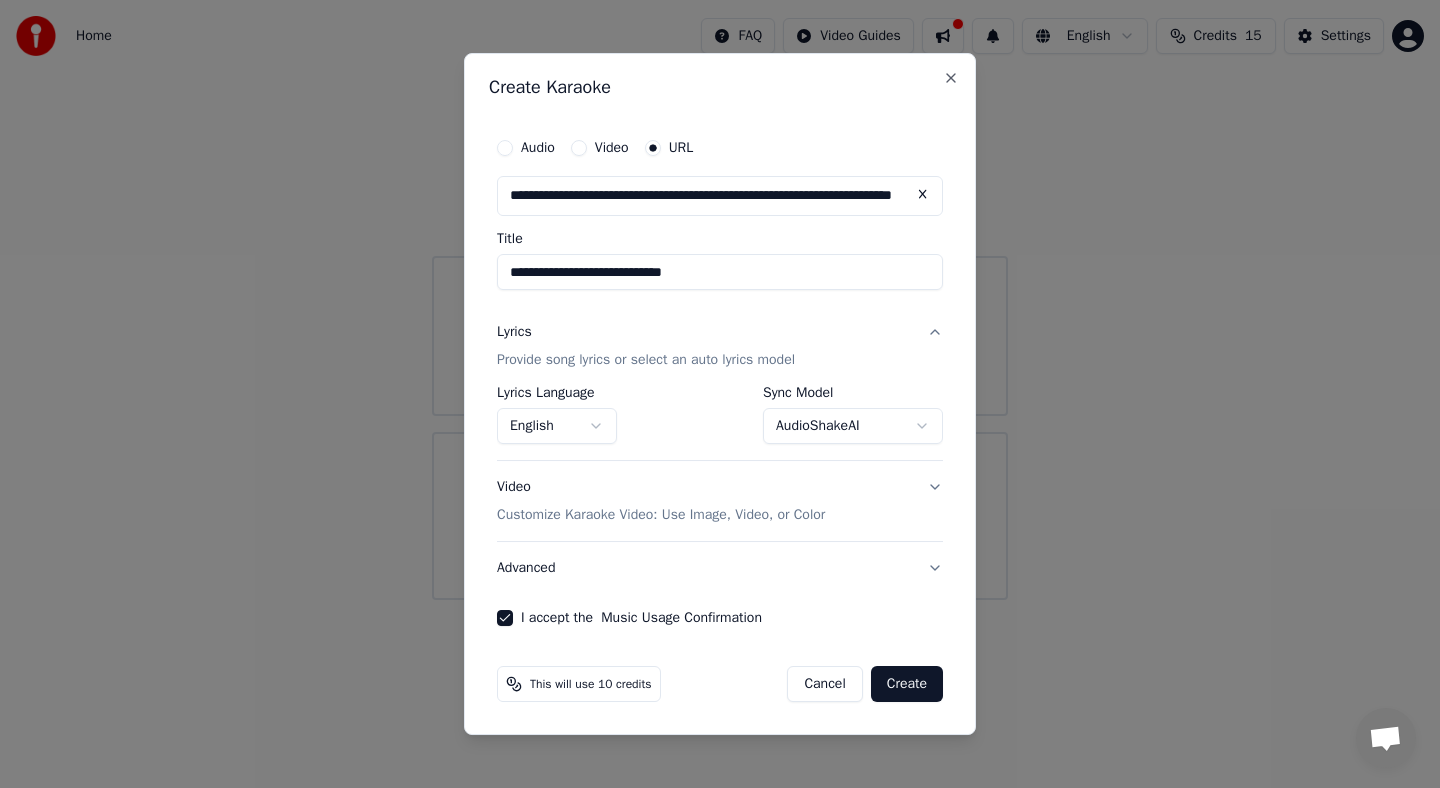 scroll, scrollTop: 0, scrollLeft: 0, axis: both 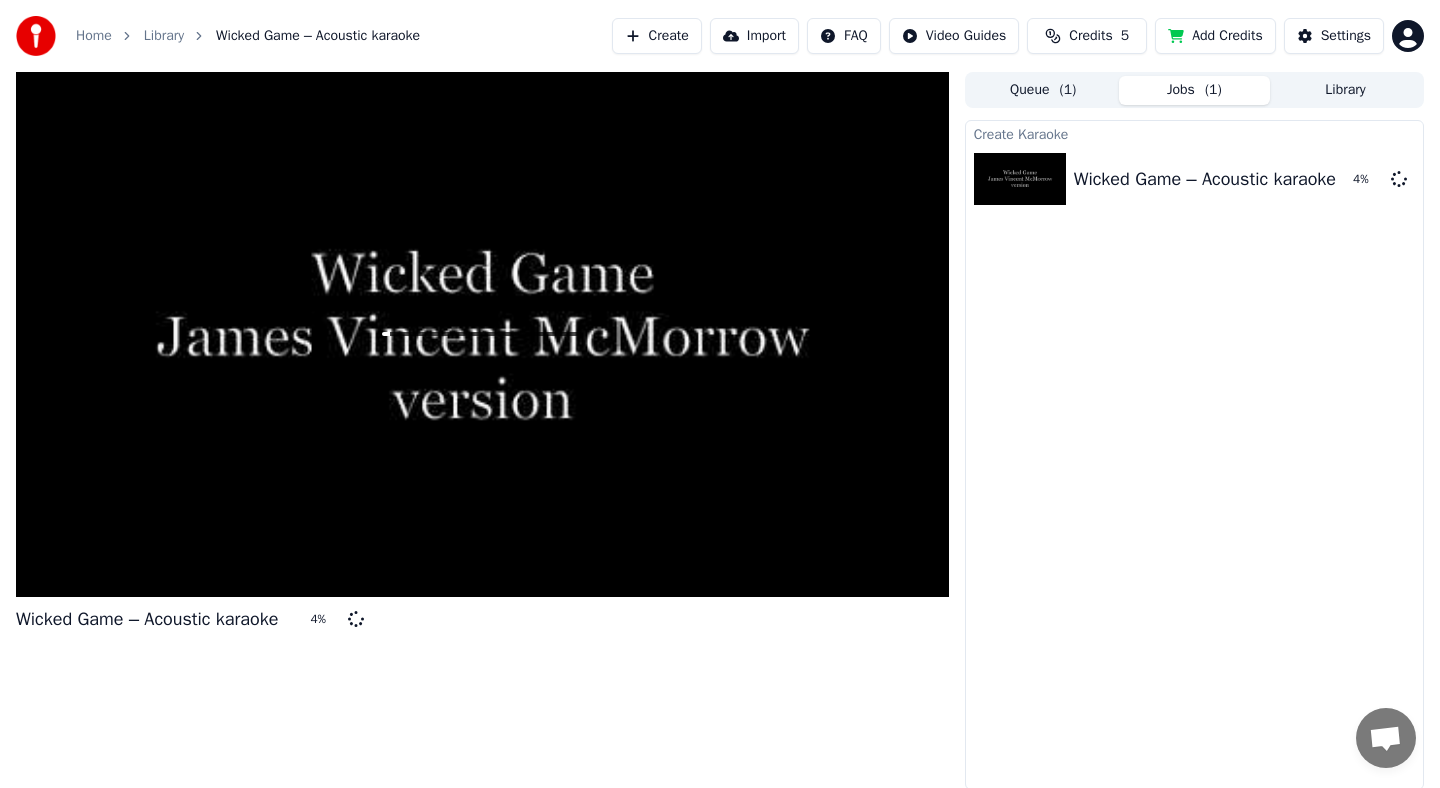 click on "Queue ( 1 )" at bounding box center (1043, 90) 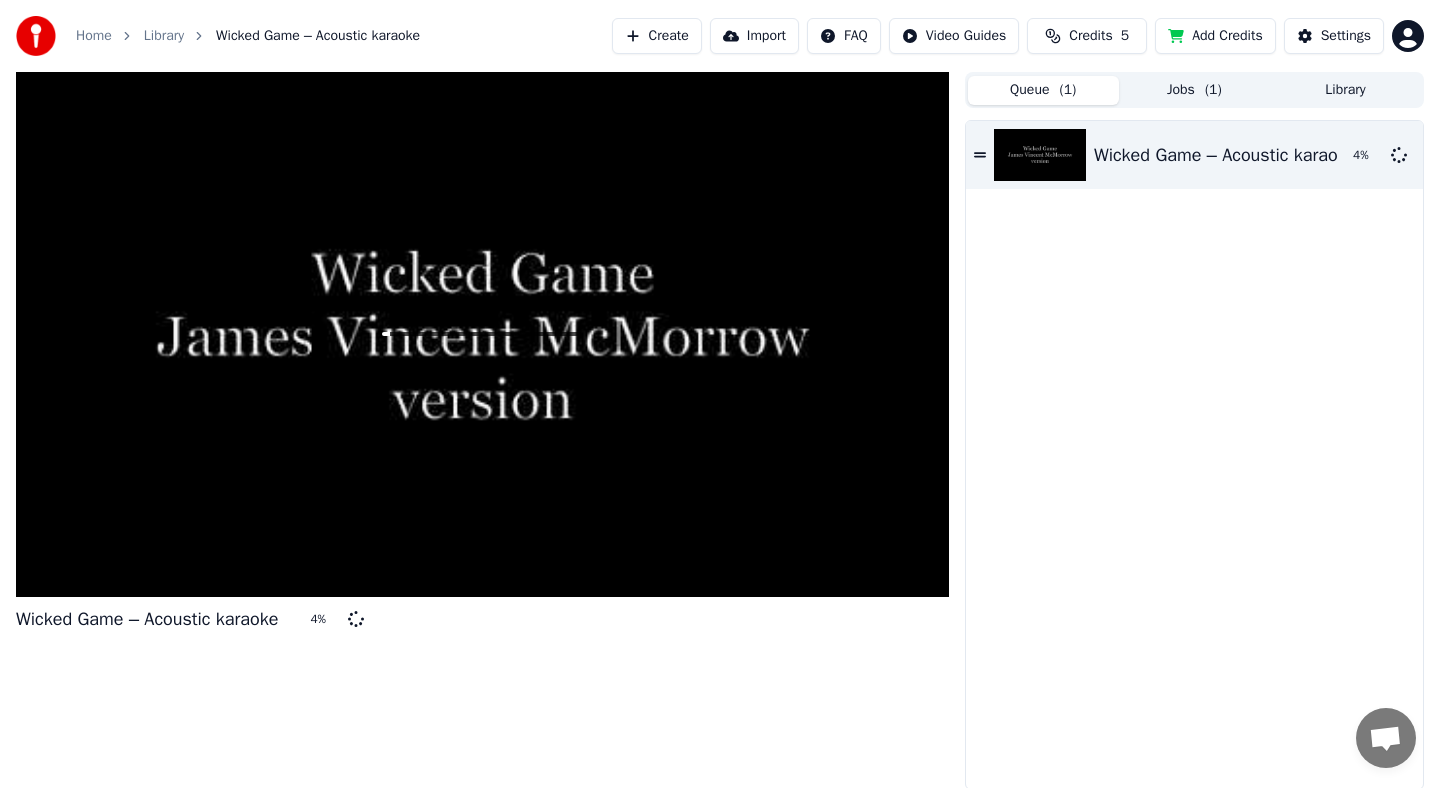 click on "Home Library Wicked Game – Acoustic karaoke Create Import FAQ Video Guides Credits 5 Add Credits Settings Wicked Game – Acoustic karaoke 4 % Queue ( 1 ) Jobs ( 1 ) Library Wicked Game – Acoustic karaoke 4 %" at bounding box center (720, 394) 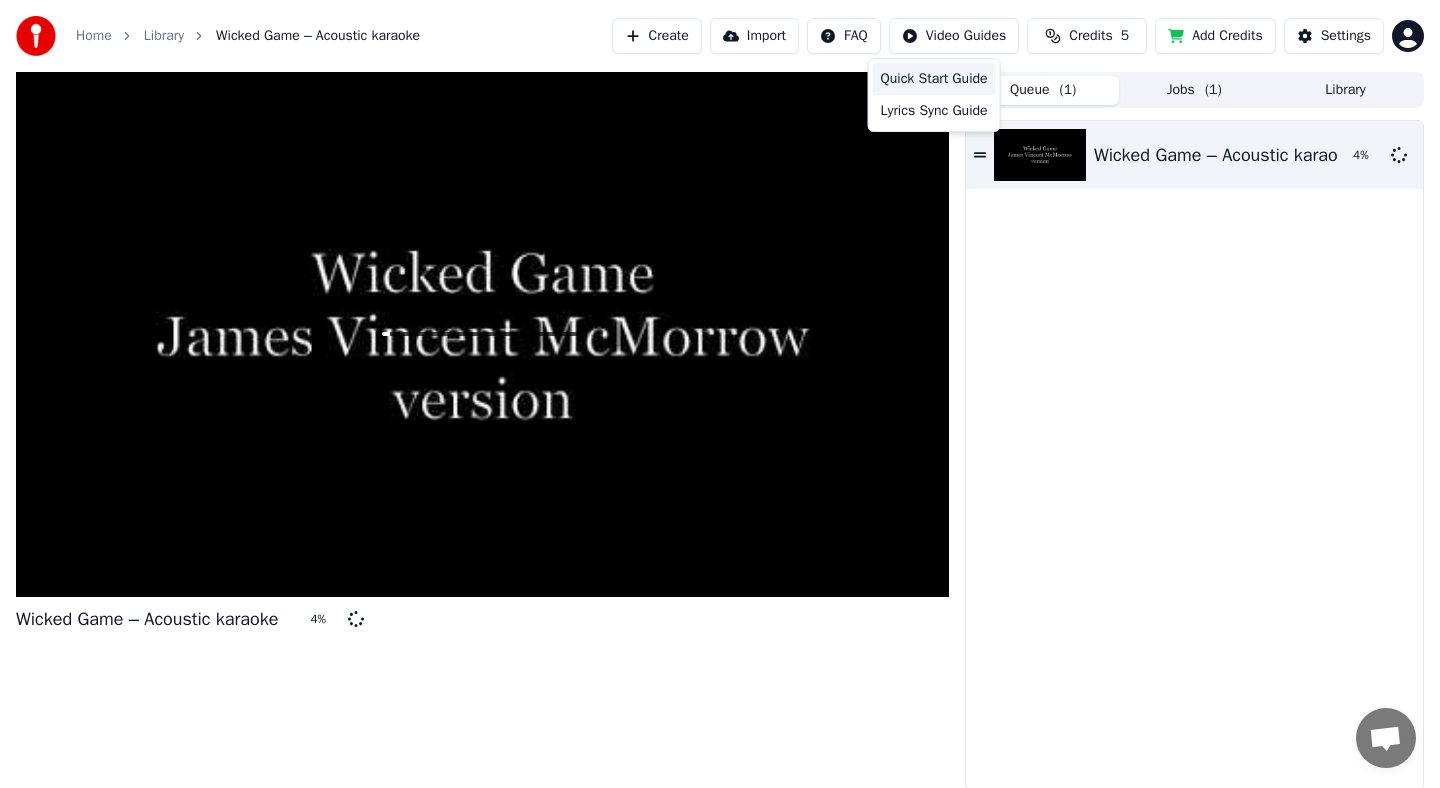 click on "Quick Start Guide" at bounding box center [934, 79] 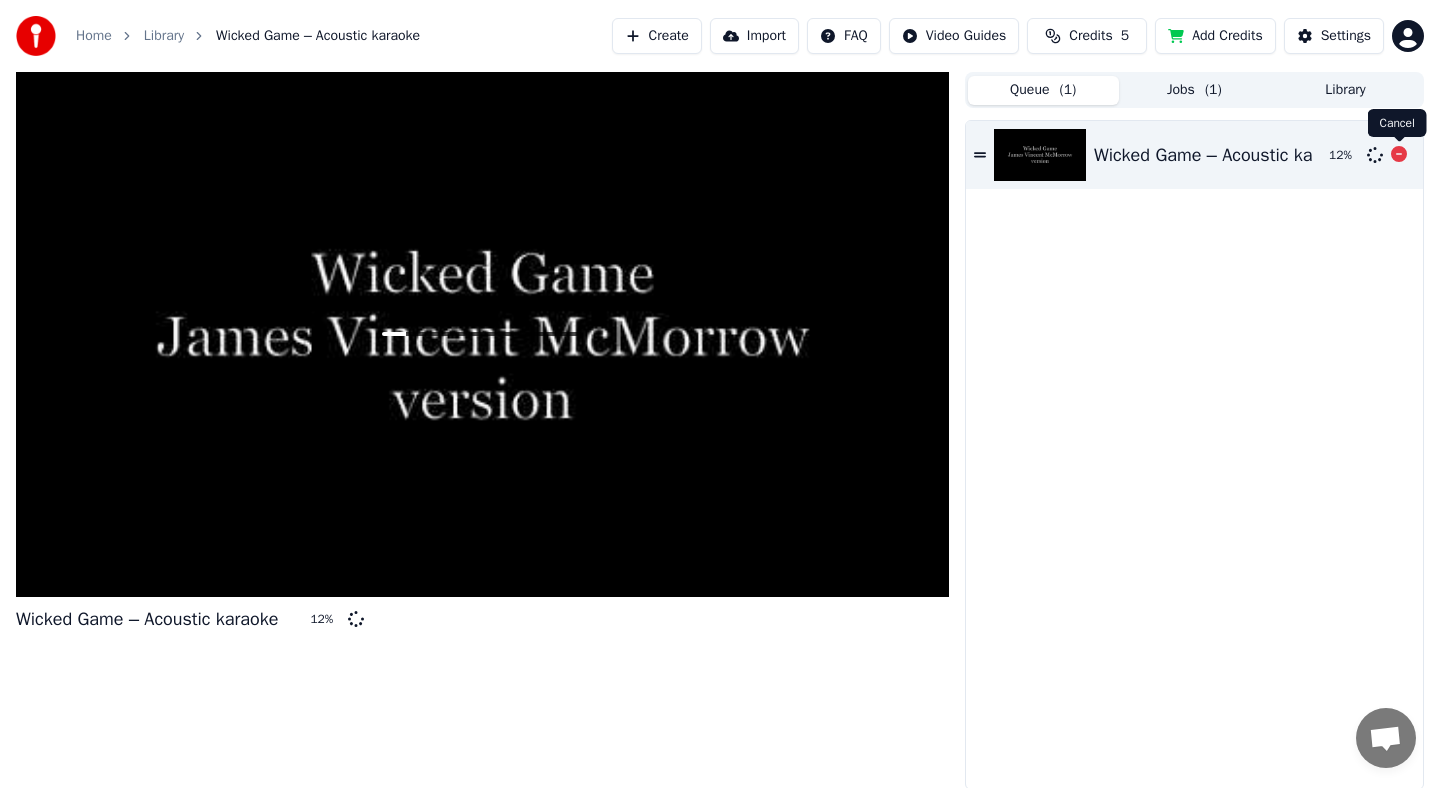 click 